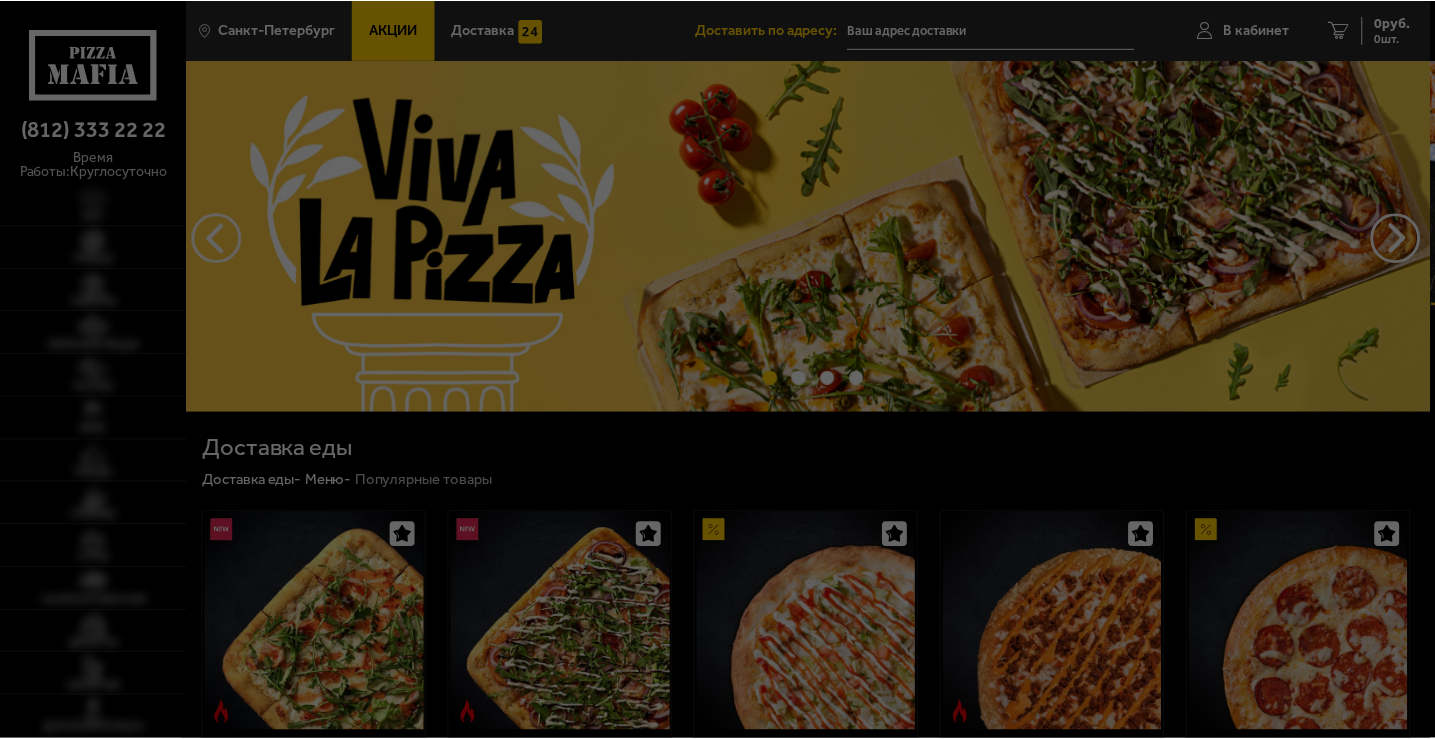 scroll, scrollTop: 0, scrollLeft: 0, axis: both 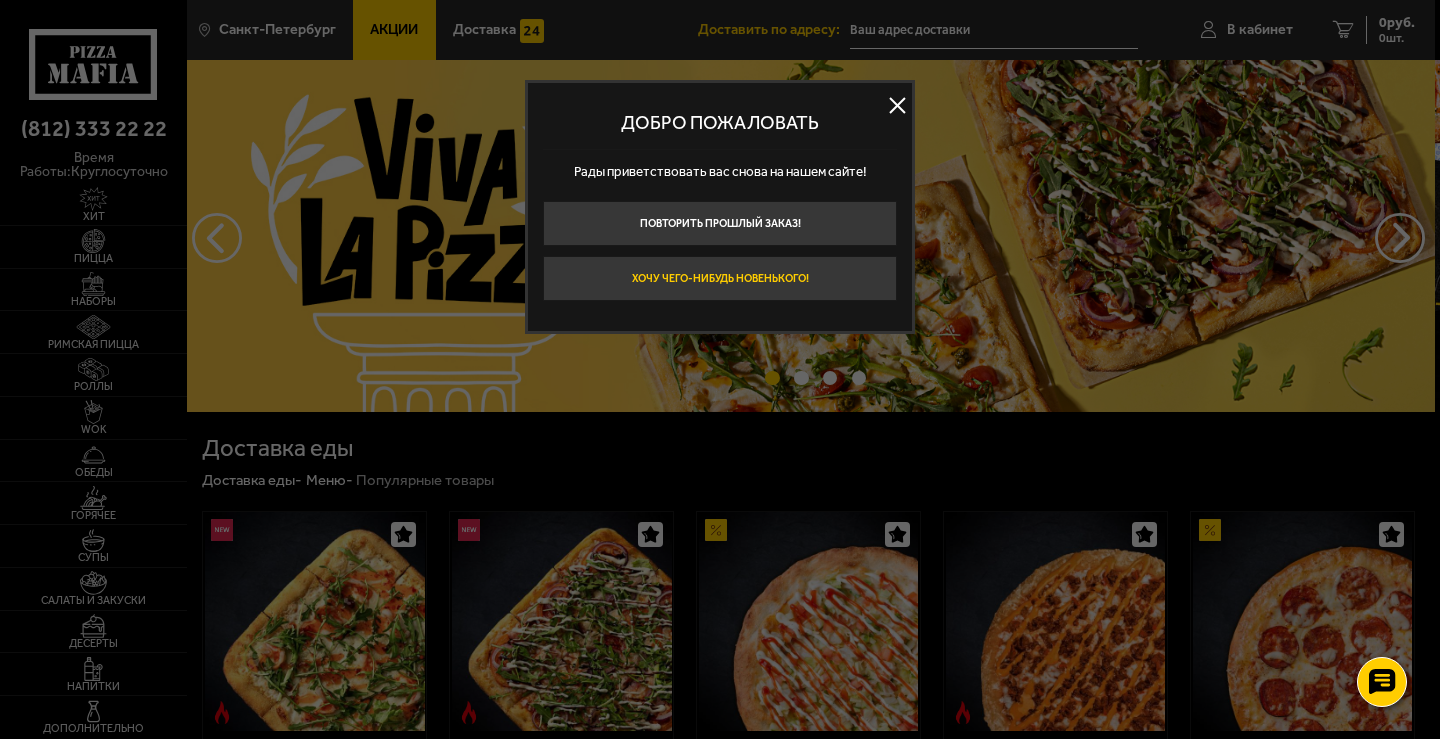 click on "Хочу чего-нибудь новенького!" at bounding box center [720, 278] 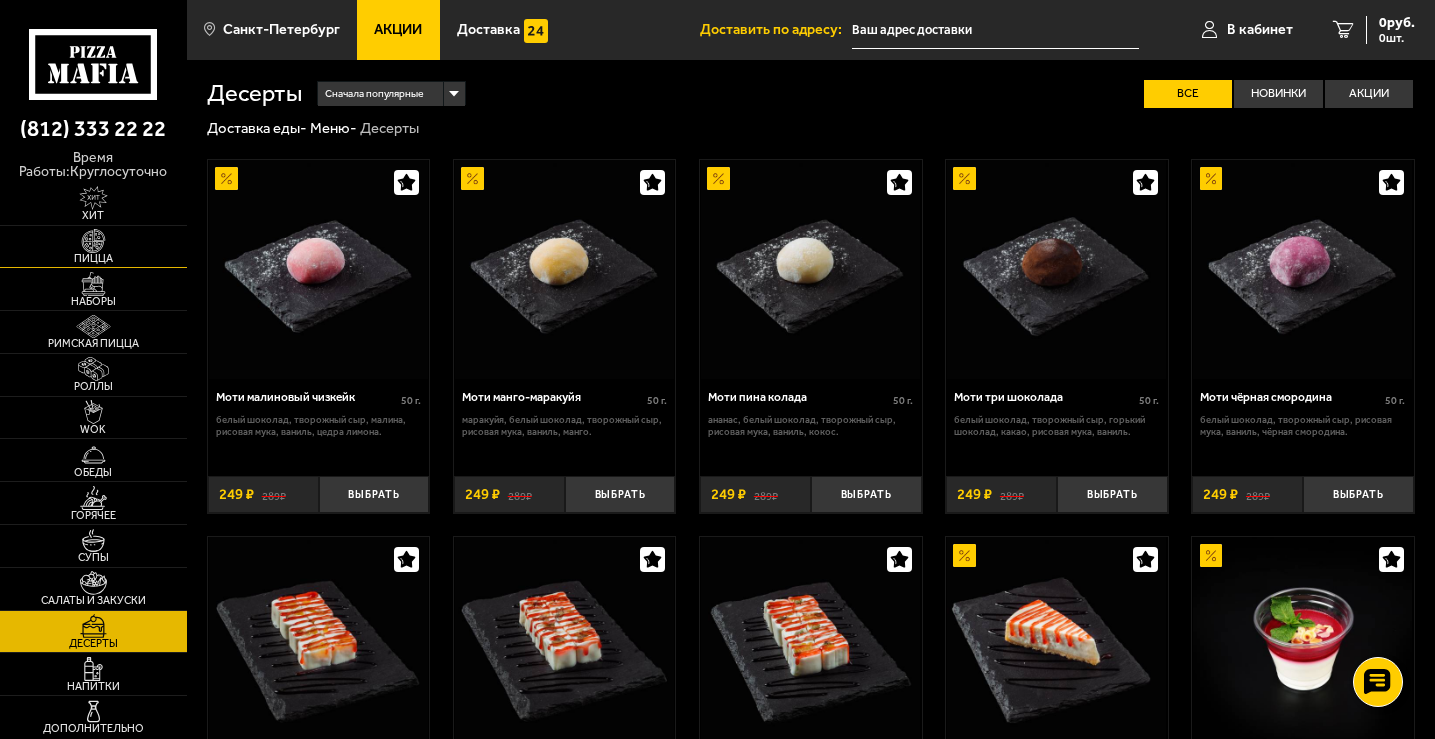 click at bounding box center (93, 241) 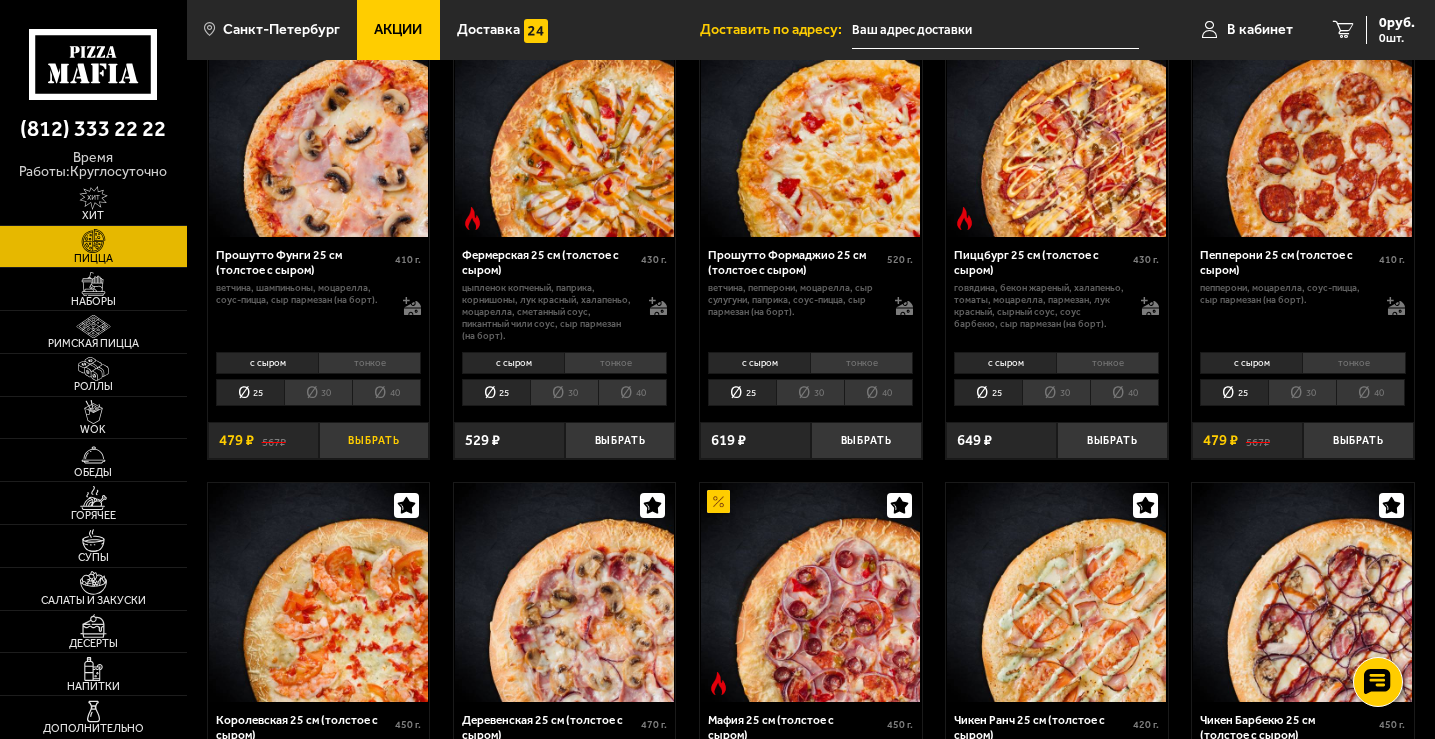 scroll, scrollTop: 1000, scrollLeft: 0, axis: vertical 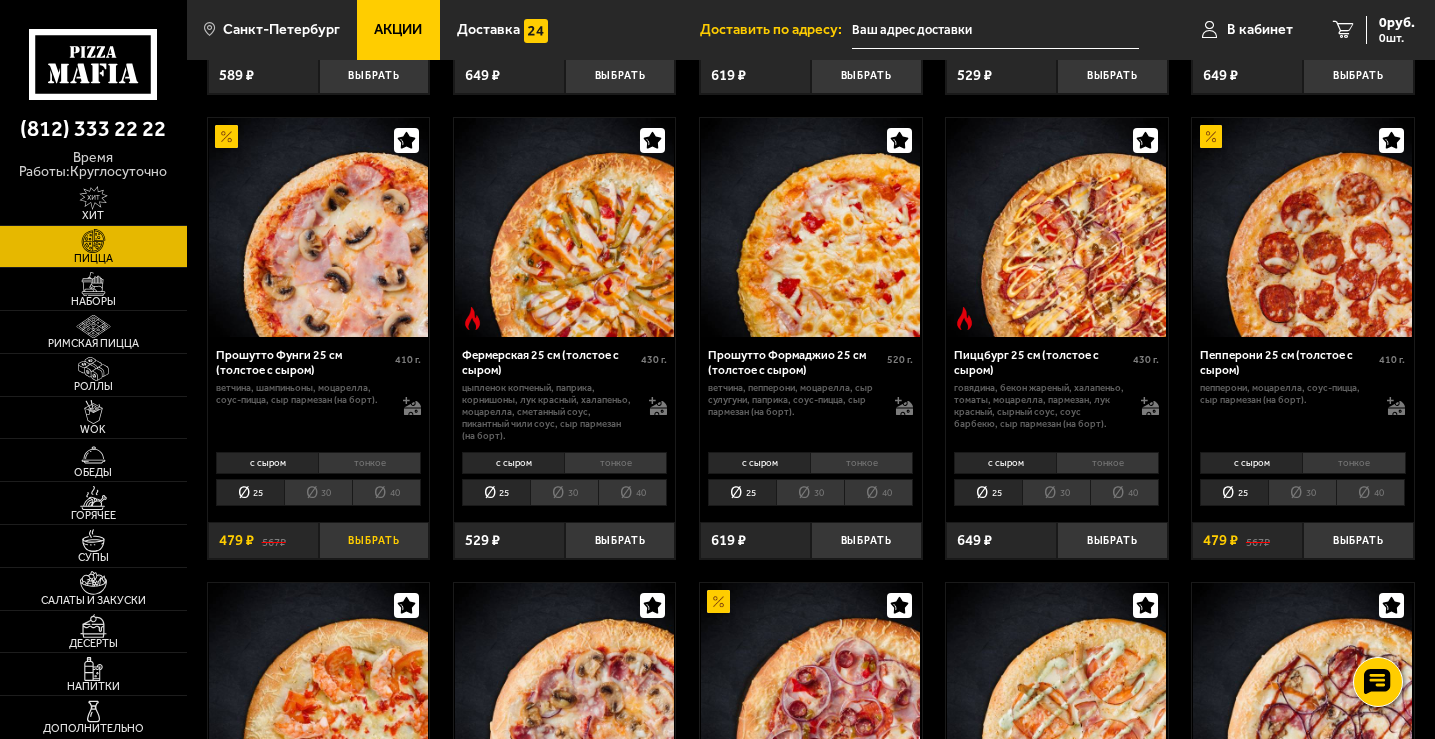 click on "Выбрать" at bounding box center [374, 540] 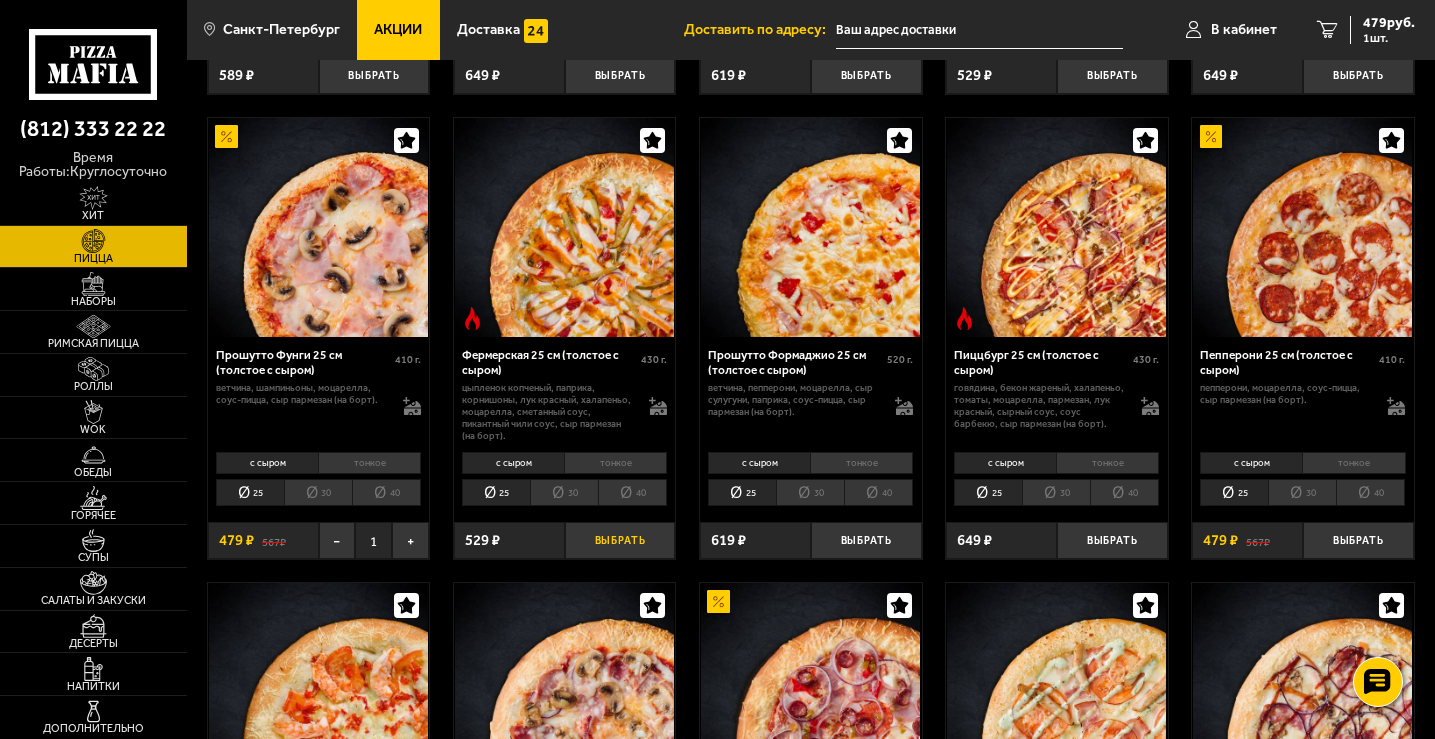 click on "Выбрать" at bounding box center [620, 540] 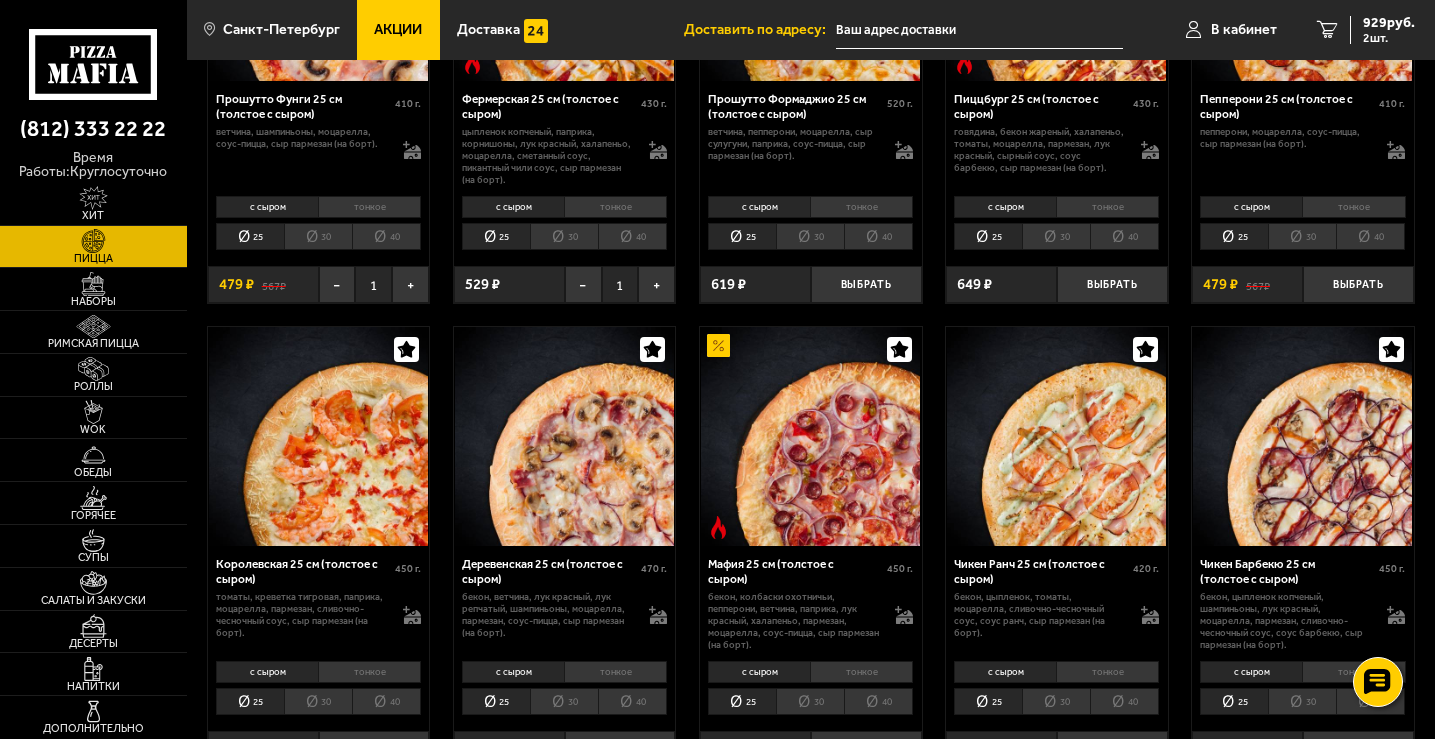 scroll, scrollTop: 1400, scrollLeft: 0, axis: vertical 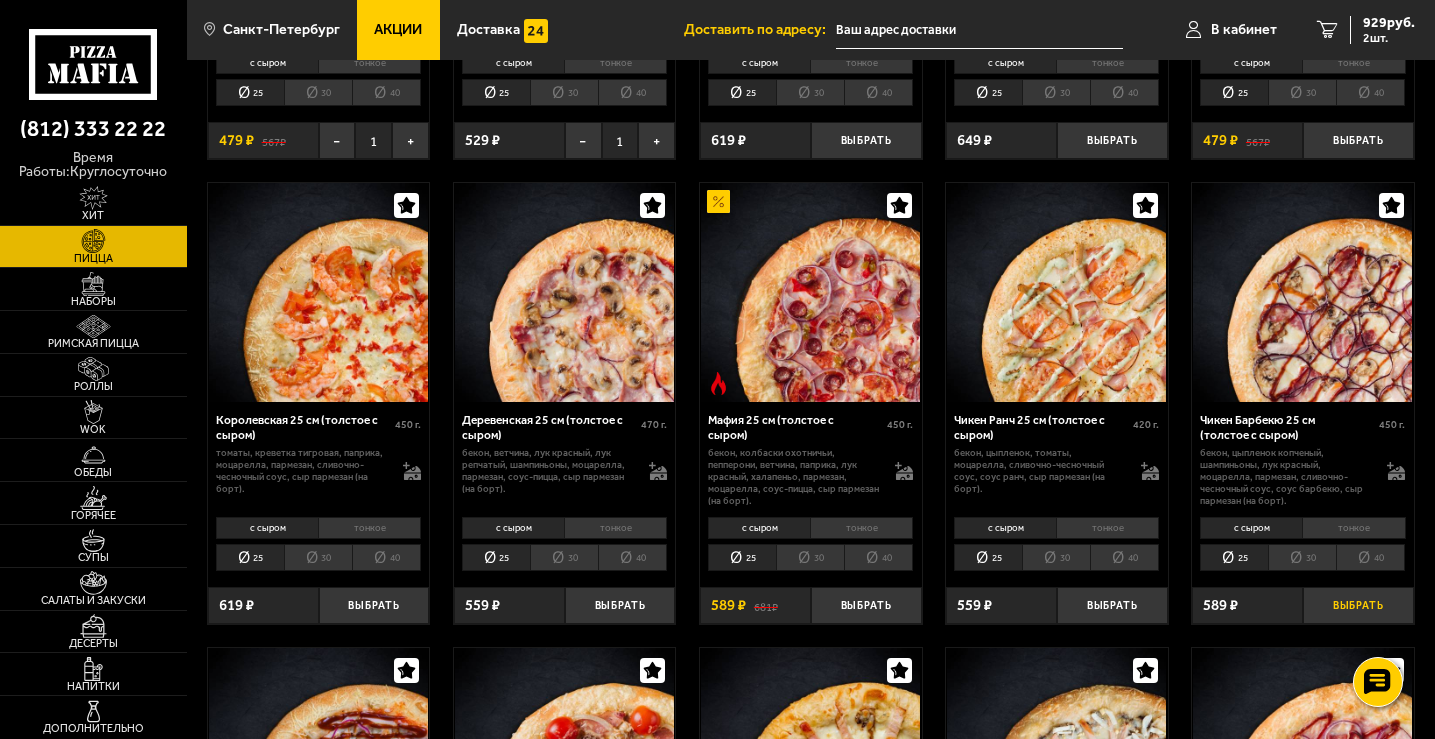 click on "Выбрать" at bounding box center [1358, 605] 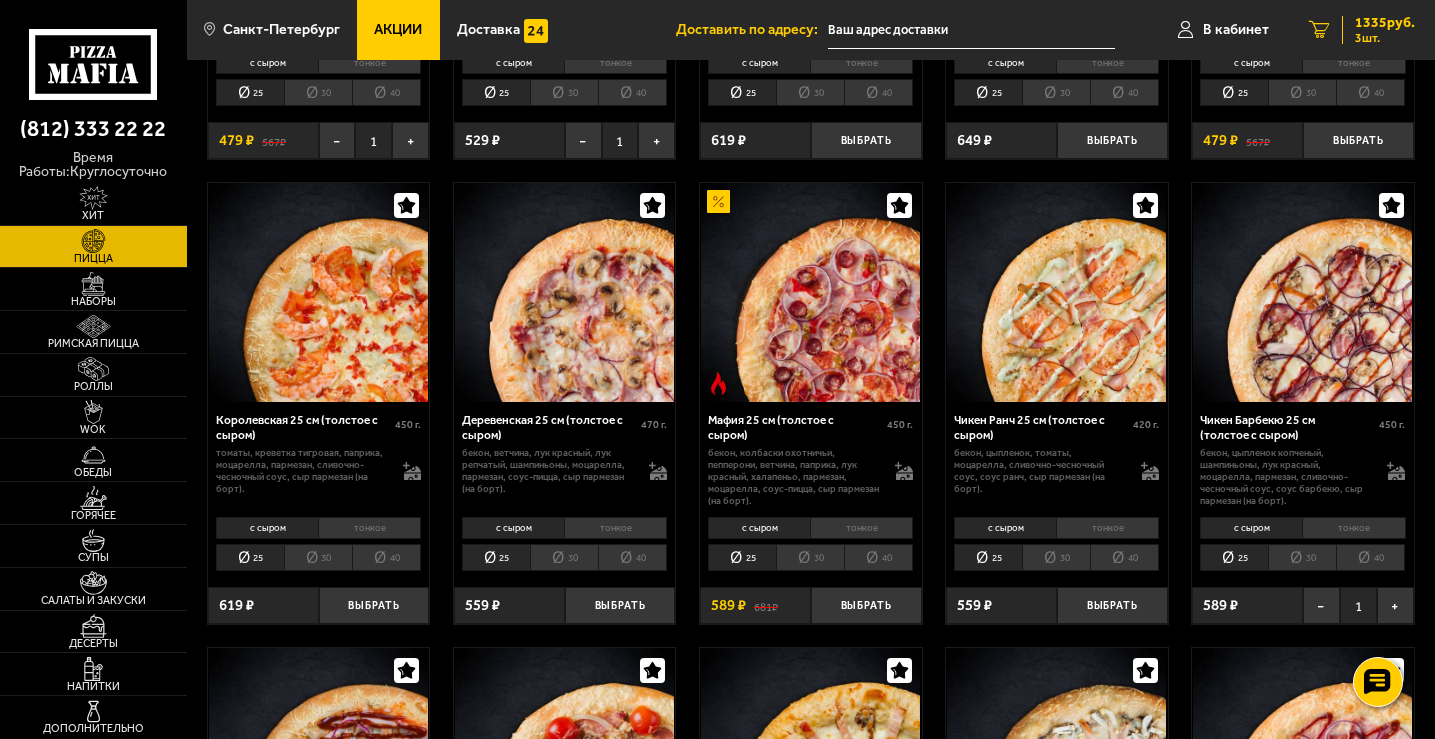 click on "1335  руб." at bounding box center [1385, 23] 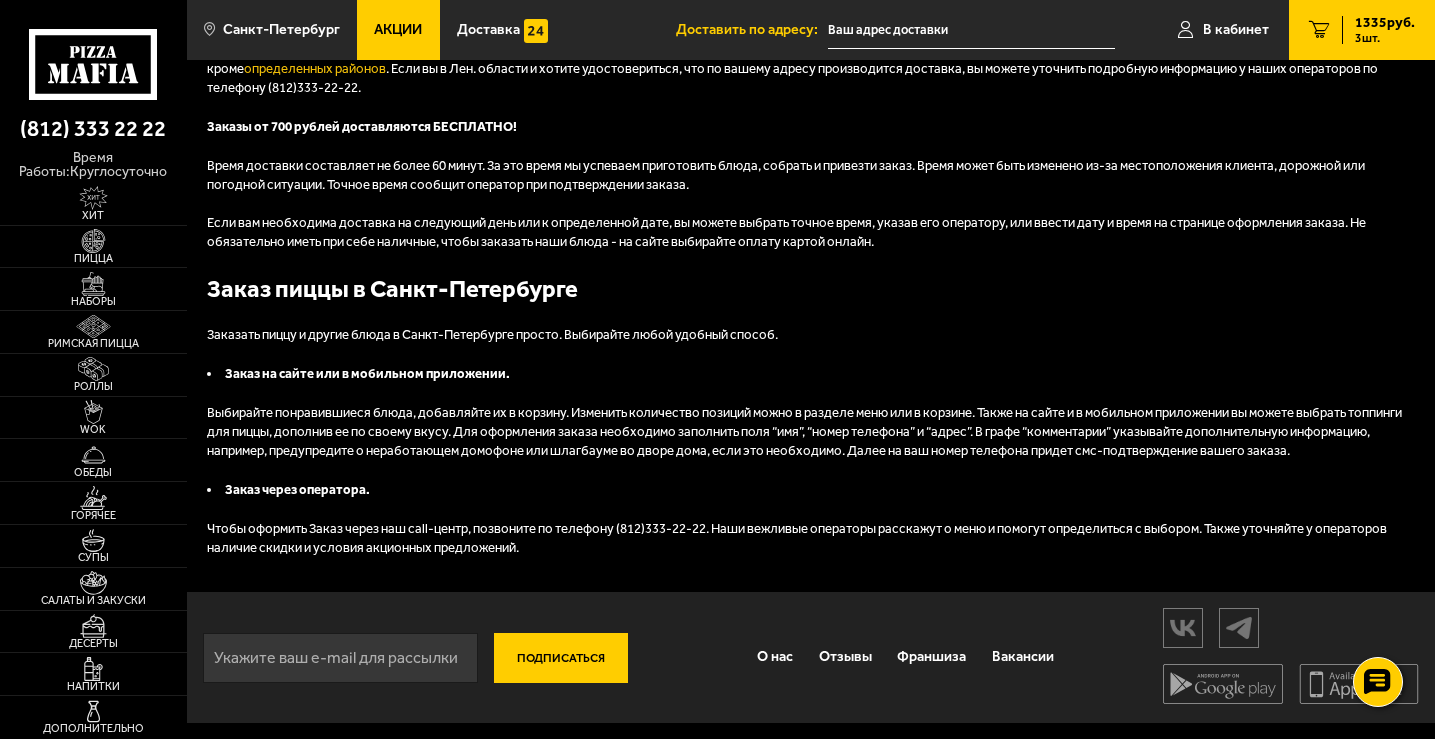 scroll, scrollTop: 0, scrollLeft: 0, axis: both 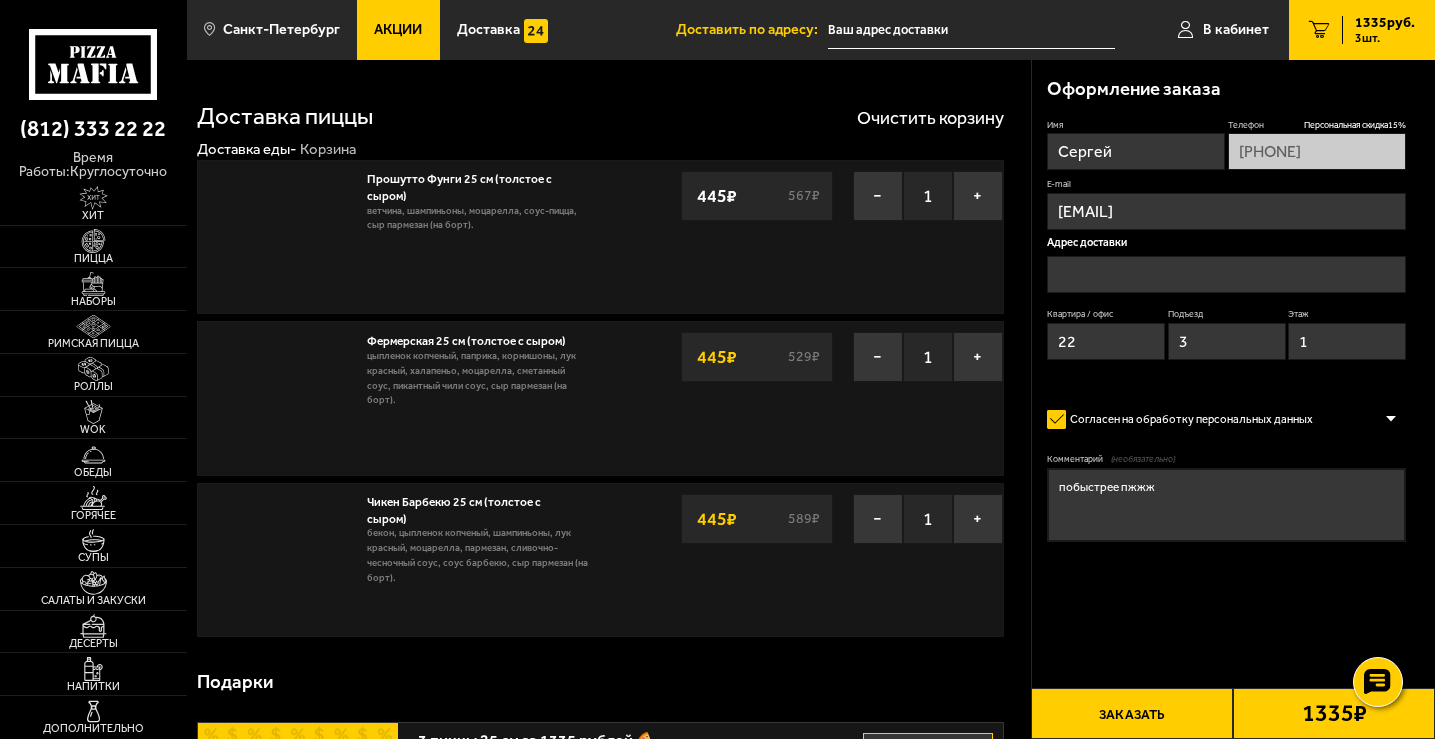 type on "[STREET], [NUMBER], [BUILDING_NUMBER]" 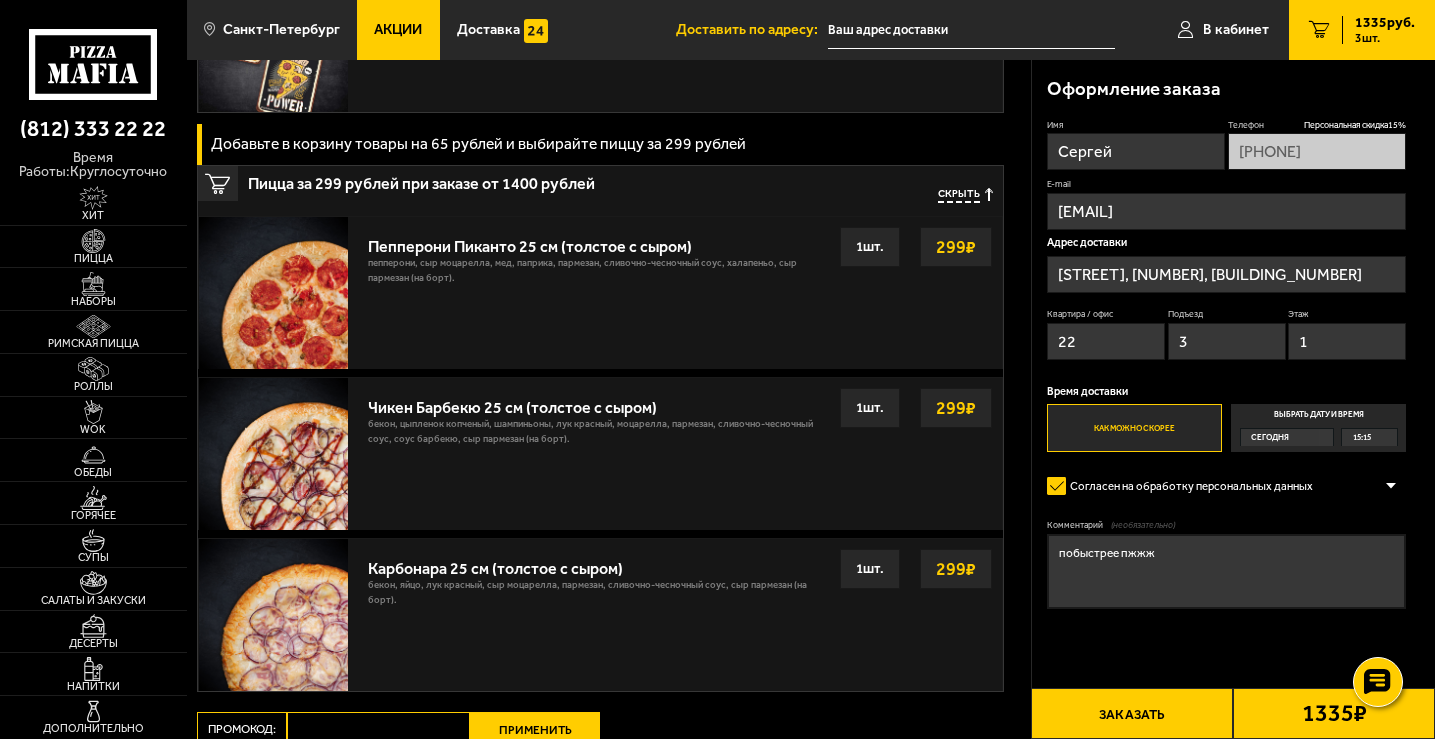 scroll, scrollTop: 1200, scrollLeft: 0, axis: vertical 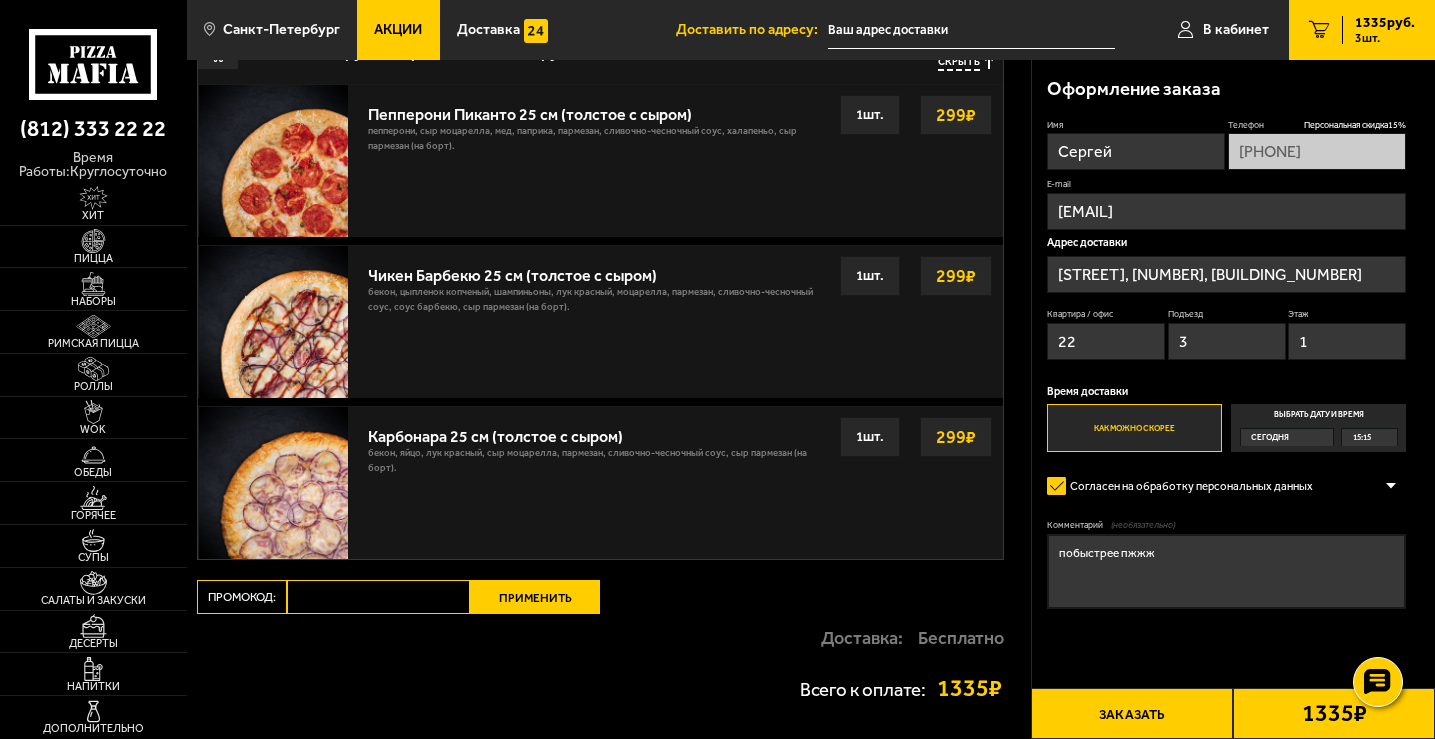 click on "Промокод:" at bounding box center [379, 597] 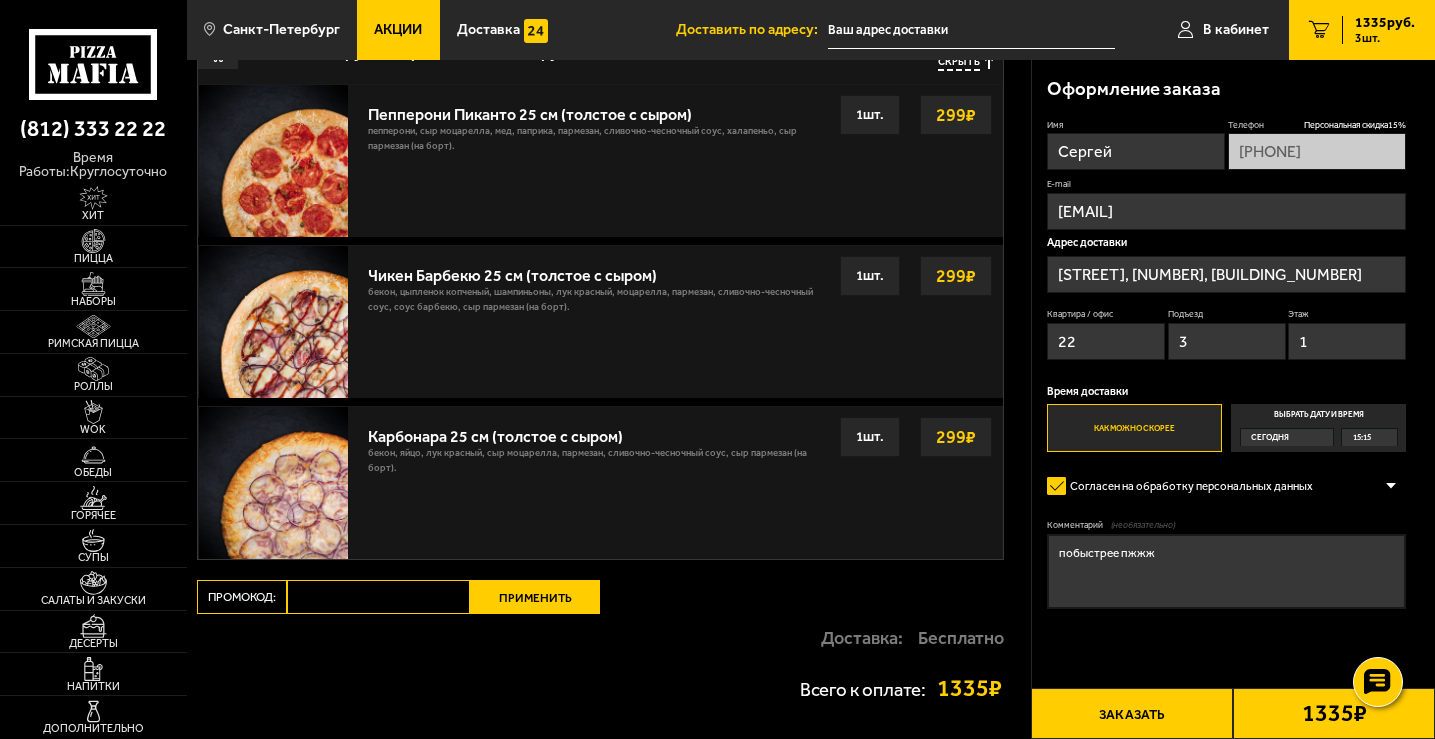 scroll, scrollTop: 1300, scrollLeft: 0, axis: vertical 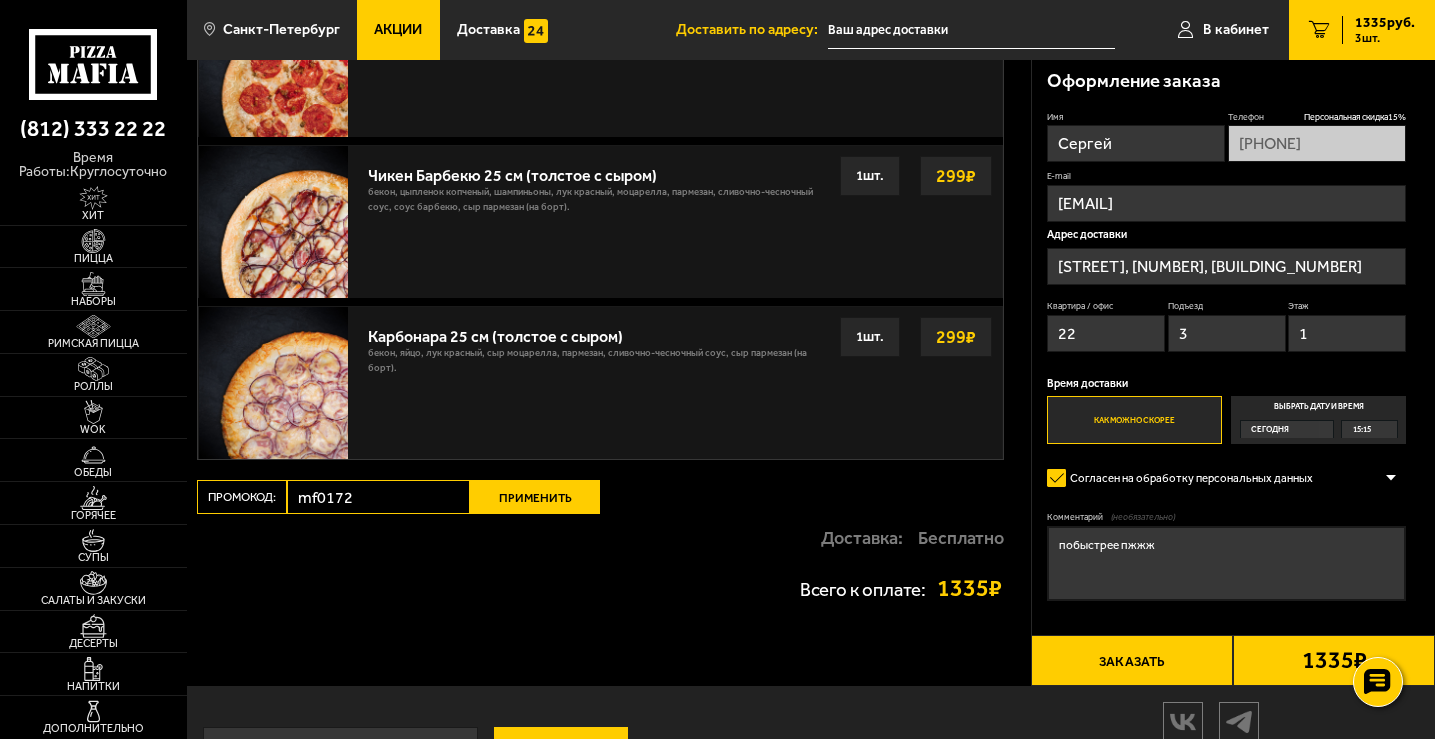 type on "mf0172" 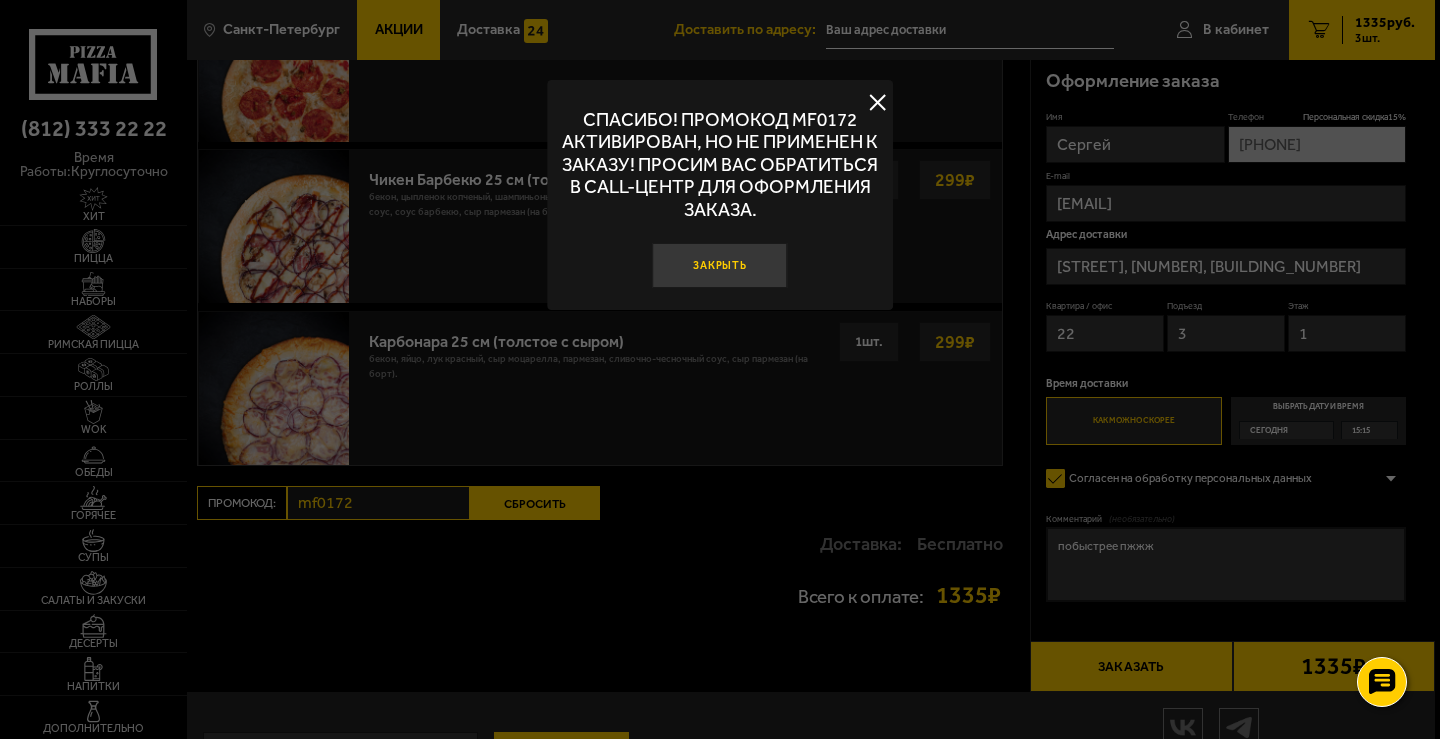 click on "Закрыть" at bounding box center [720, 265] 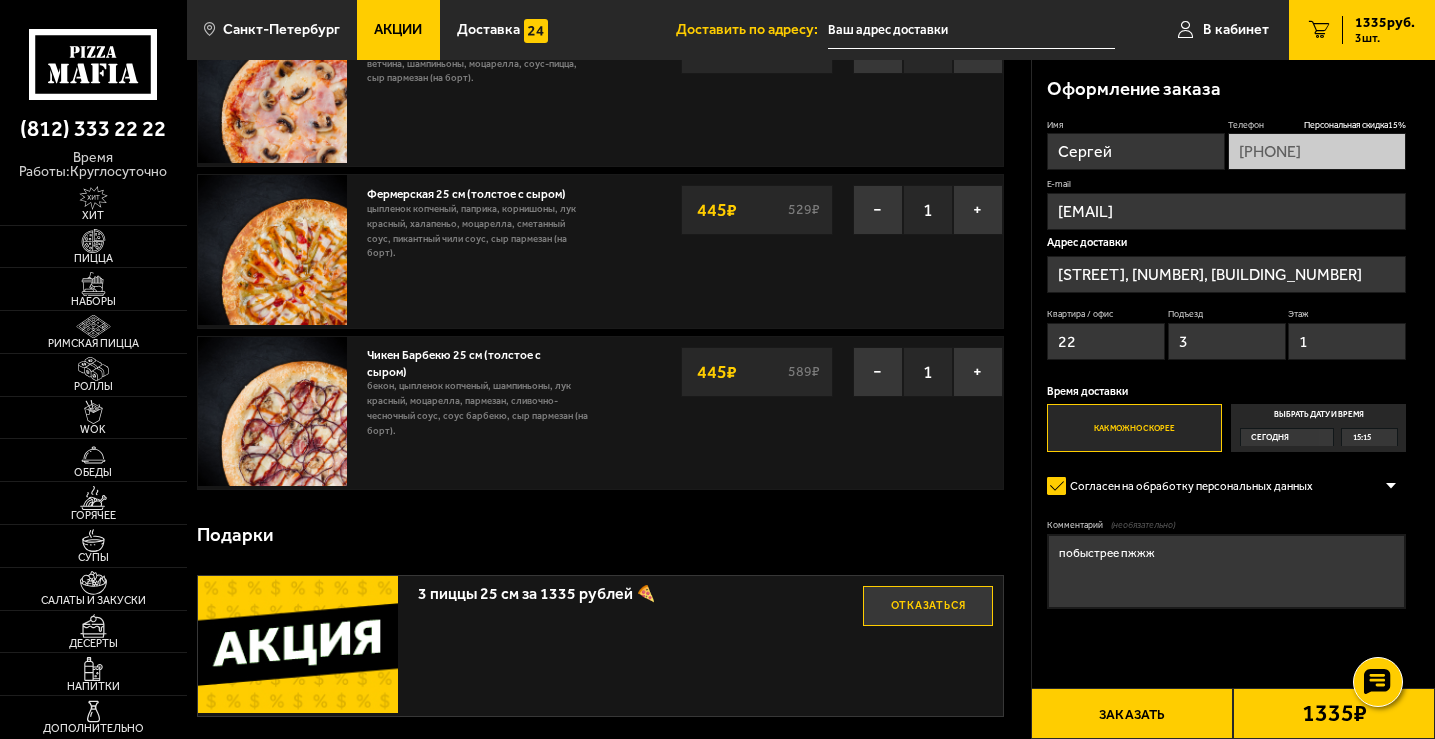 scroll, scrollTop: 100, scrollLeft: 0, axis: vertical 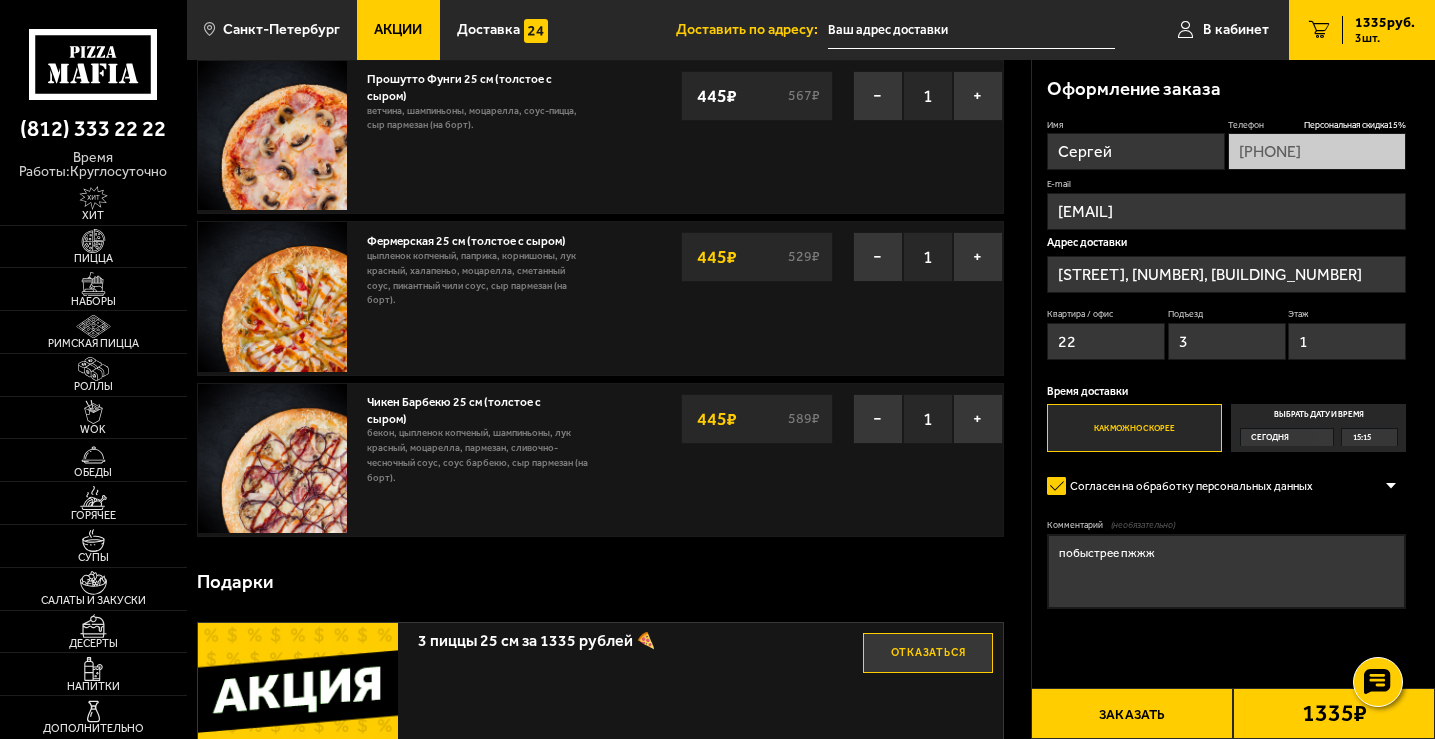 click on "445  ₽" at bounding box center (717, 419) 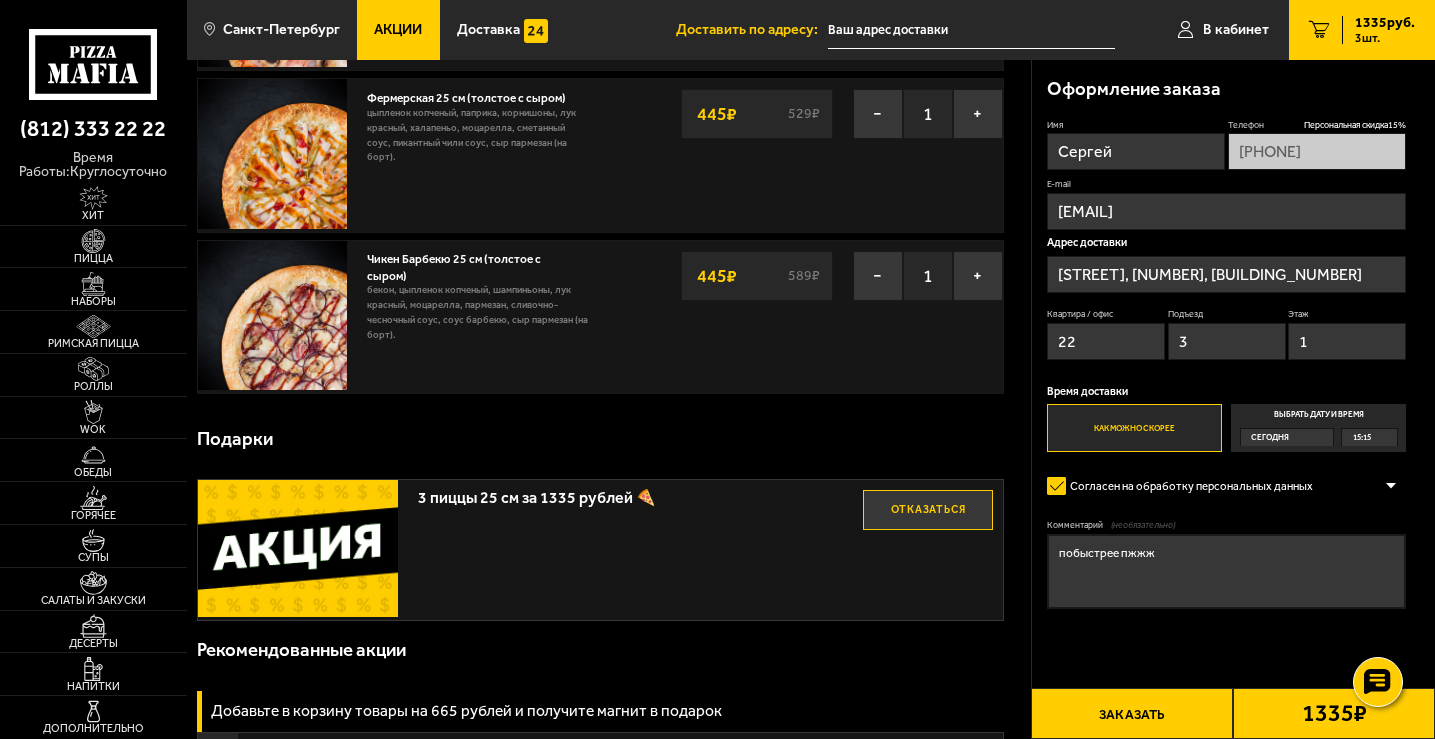 scroll, scrollTop: 300, scrollLeft: 0, axis: vertical 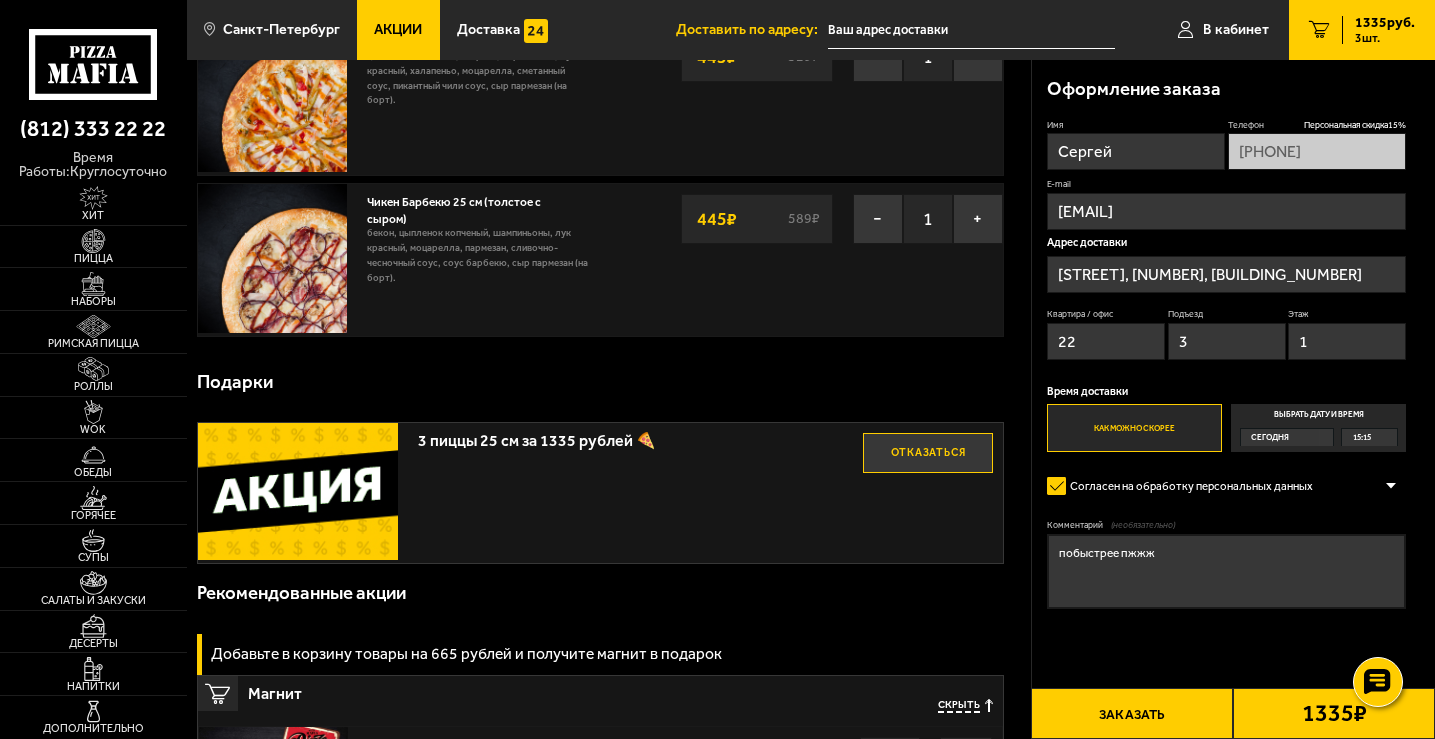 click on "Отказаться" at bounding box center [928, 453] 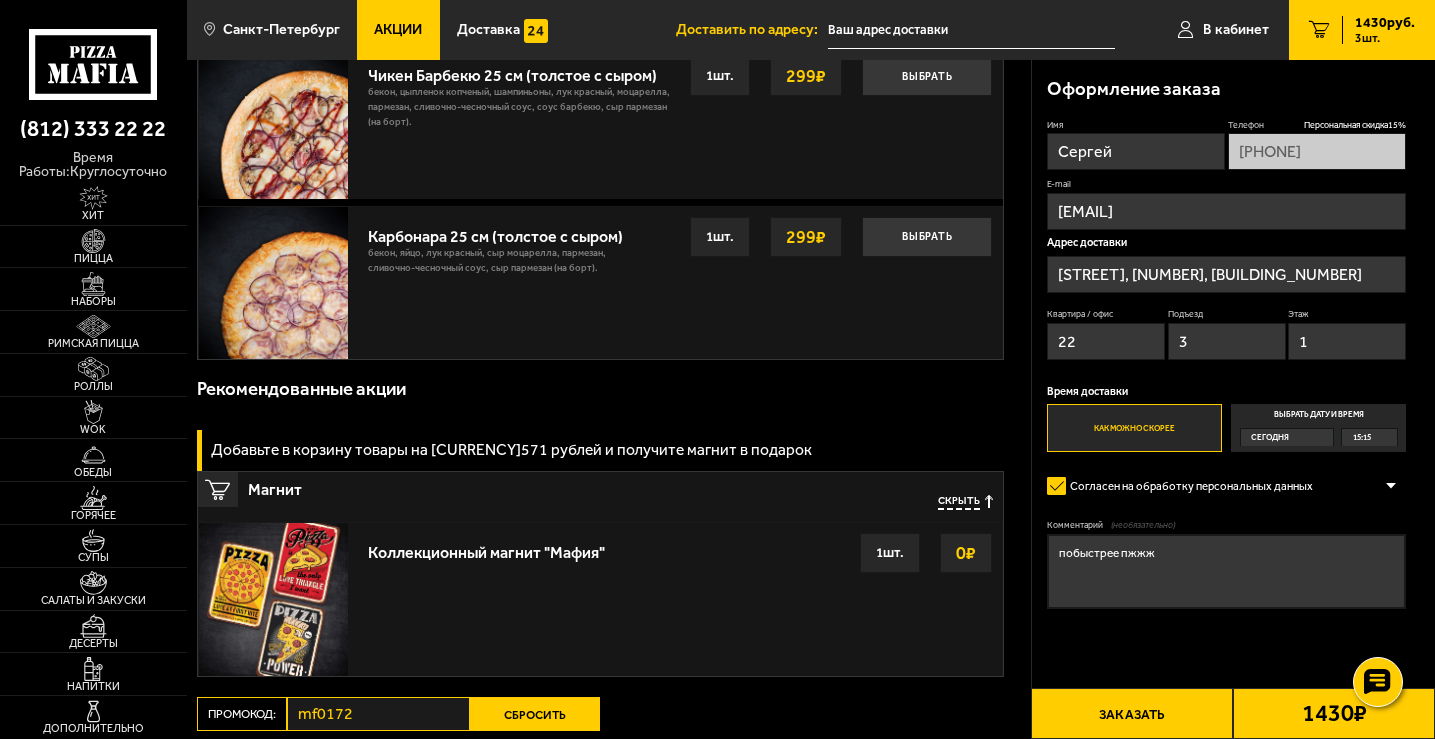 scroll, scrollTop: 1300, scrollLeft: 0, axis: vertical 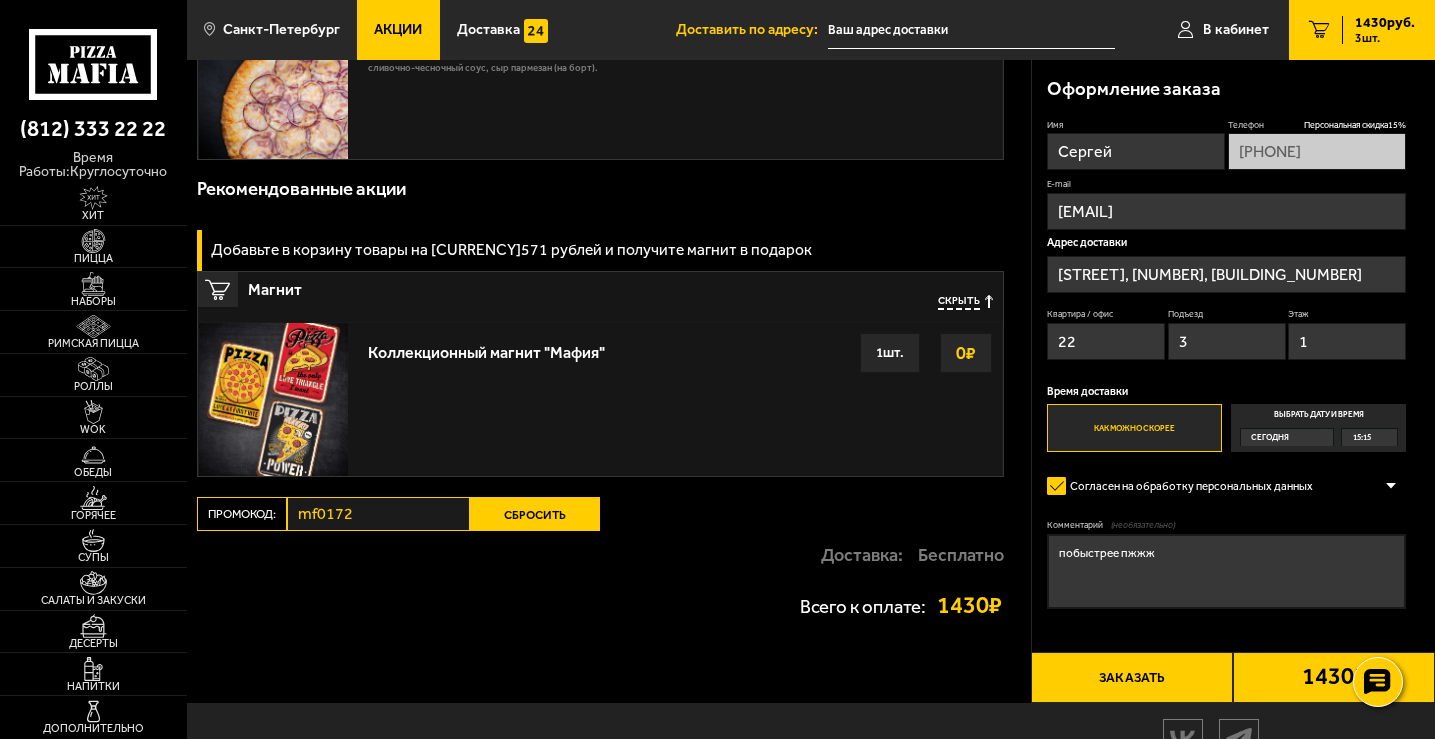 click on "Сбросить" at bounding box center (535, 514) 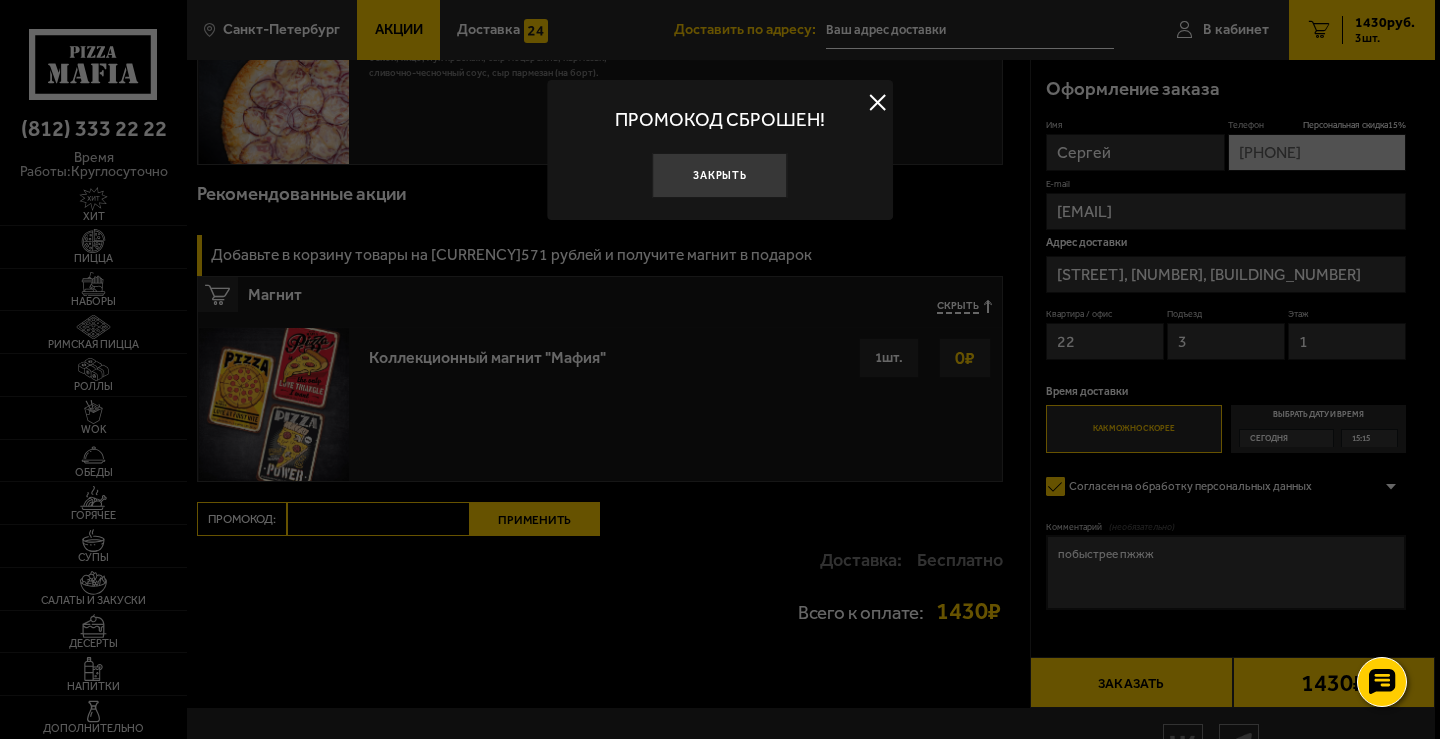 click at bounding box center (720, 369) 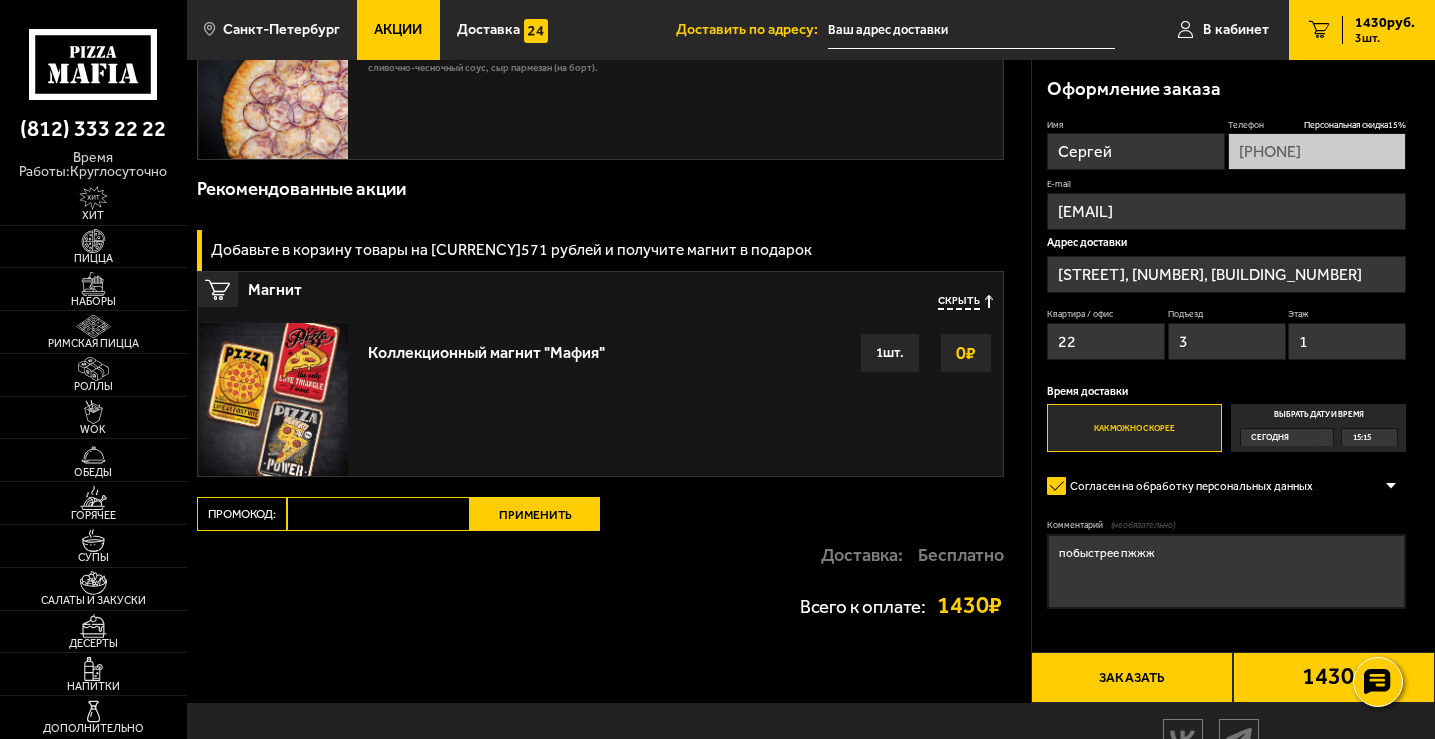 click on "Промокод:" at bounding box center (379, 514) 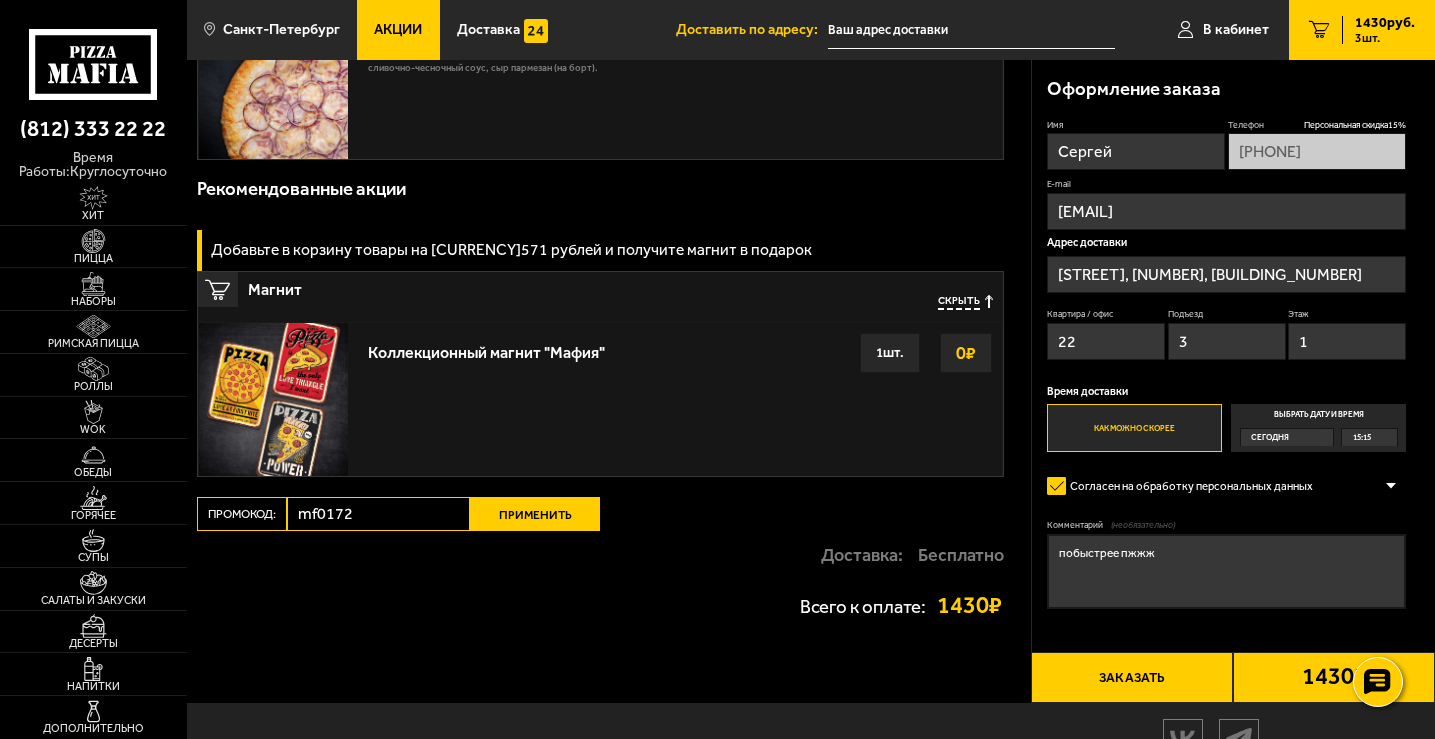 type on "mf0172" 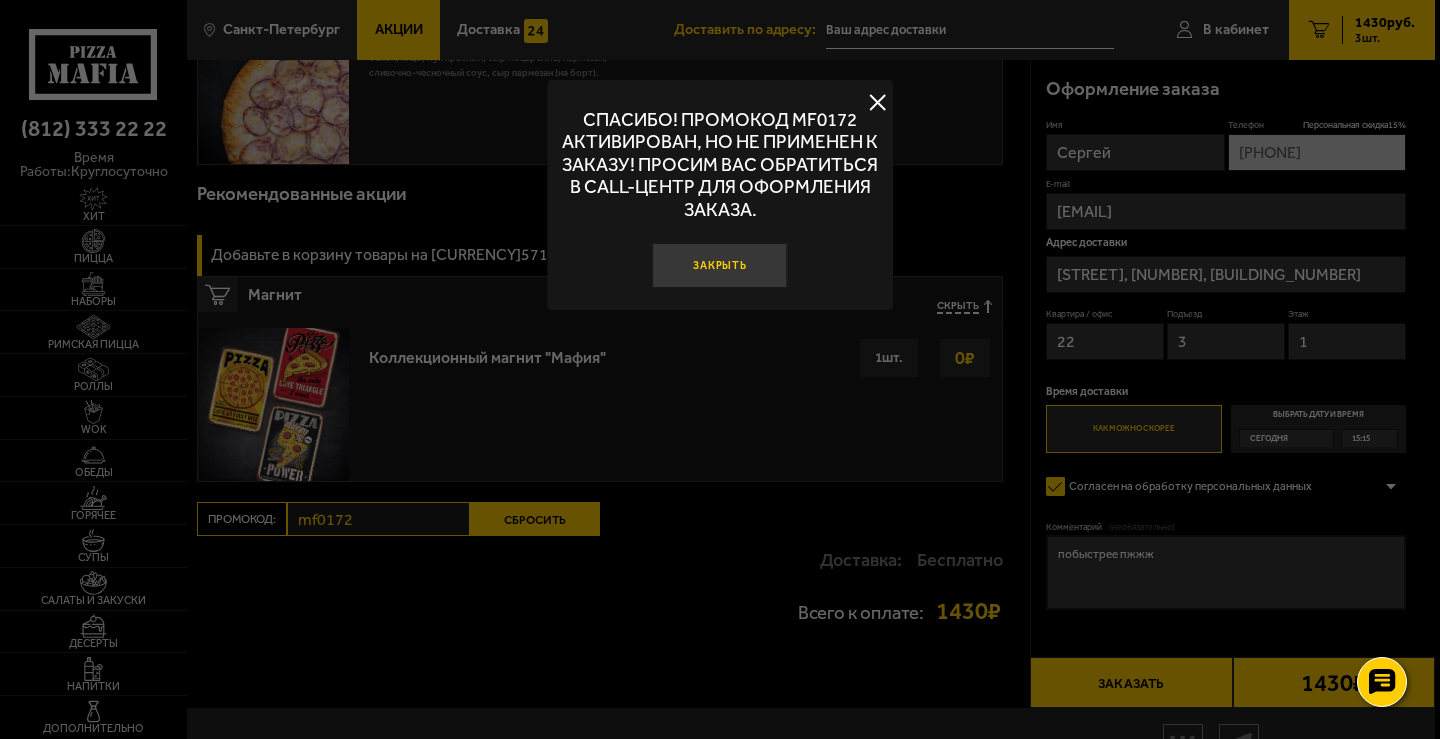 click on "Закрыть" at bounding box center (720, 265) 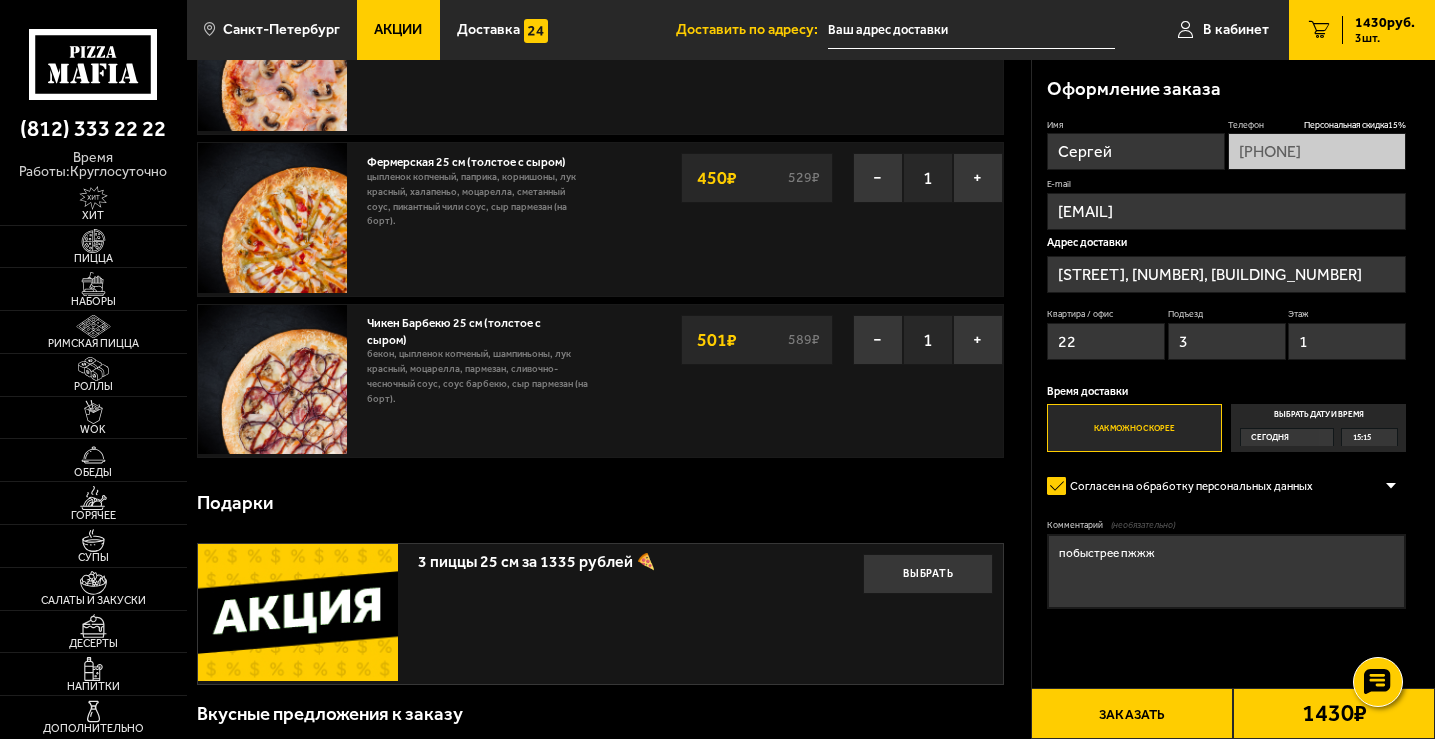 scroll, scrollTop: 400, scrollLeft: 0, axis: vertical 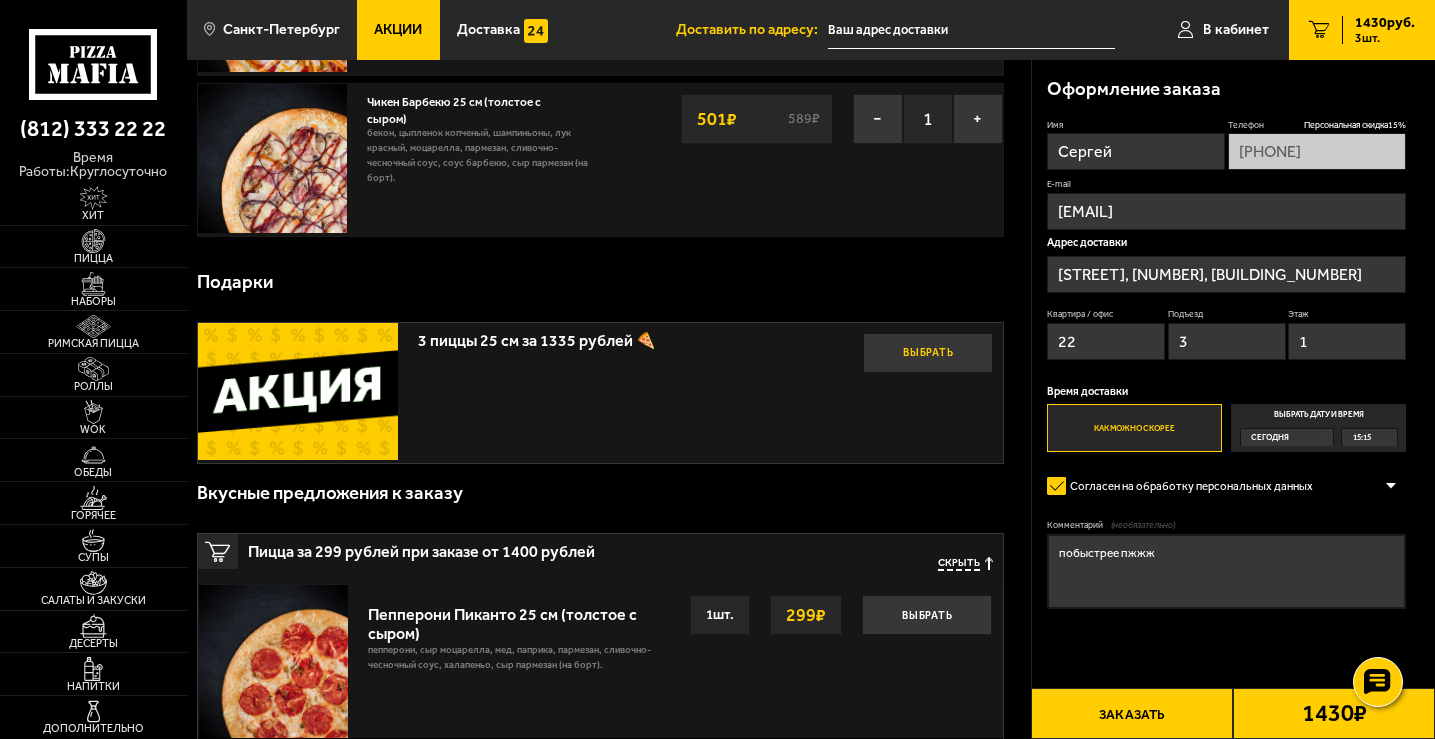 click on "Выбрать" at bounding box center [928, 353] 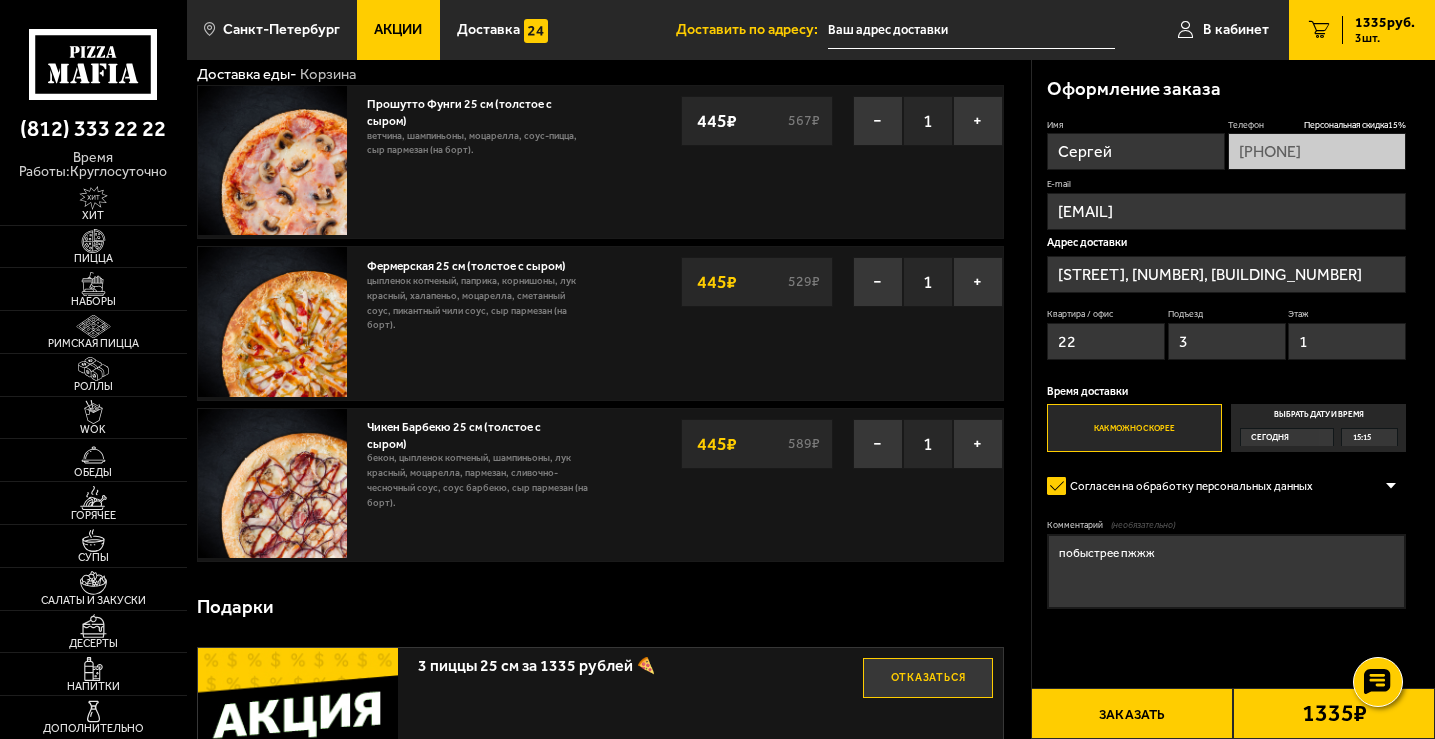 scroll, scrollTop: 0, scrollLeft: 0, axis: both 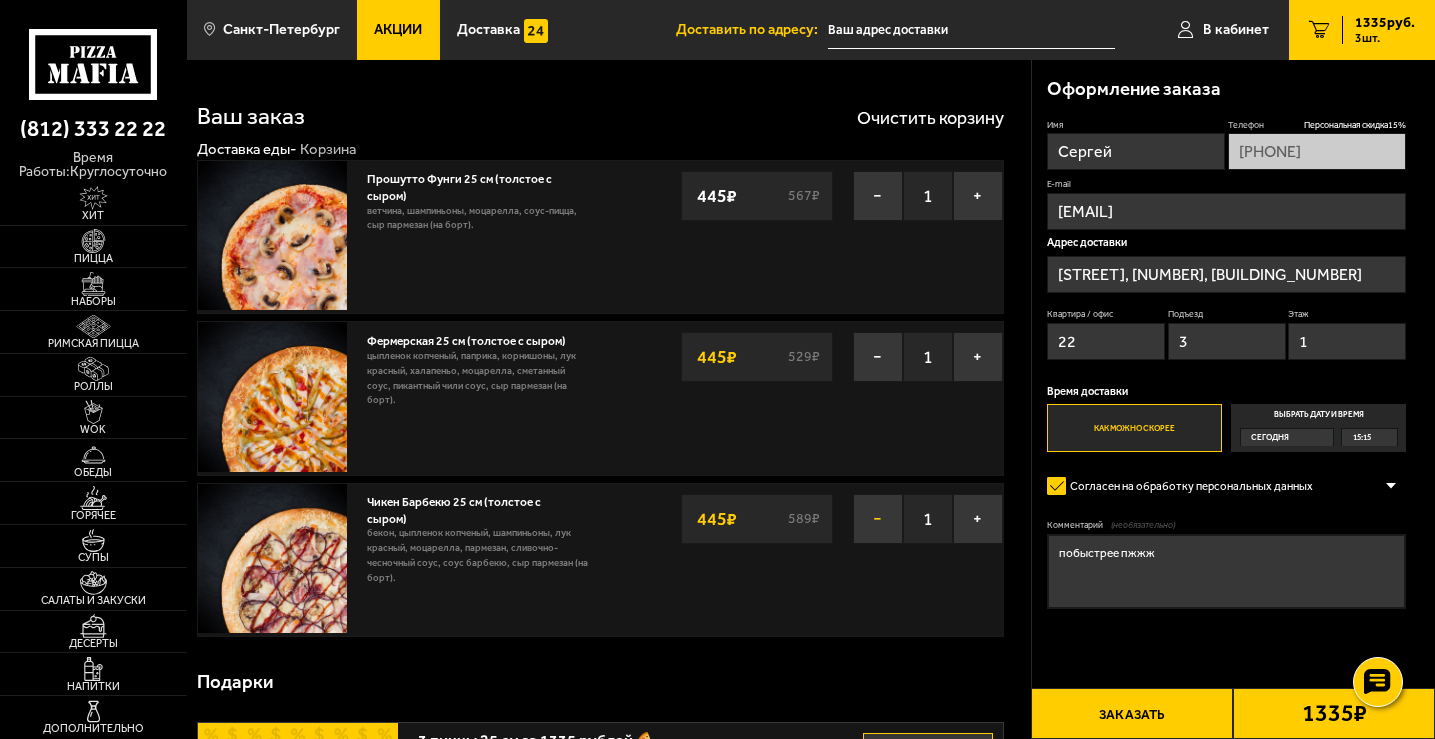 click on "−" at bounding box center (878, 519) 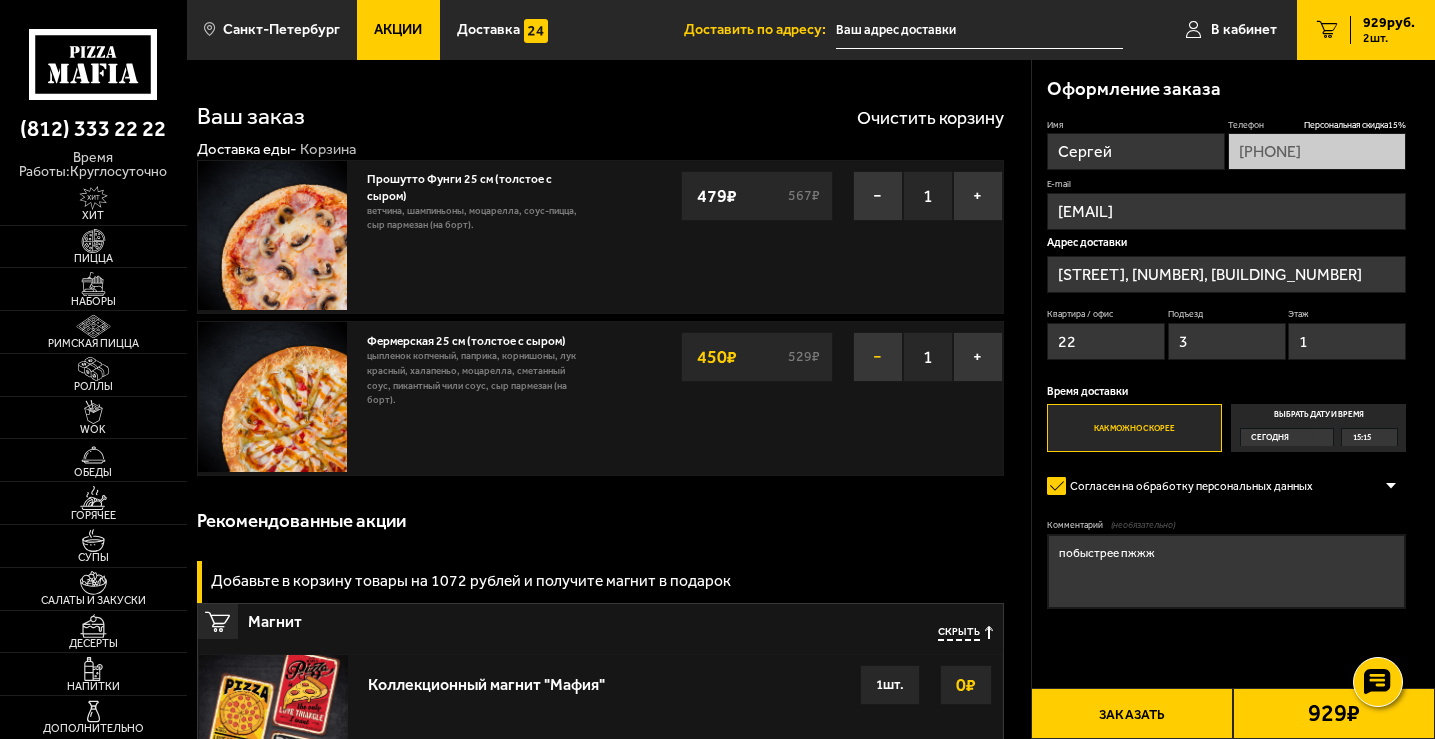 click on "−" at bounding box center (878, 357) 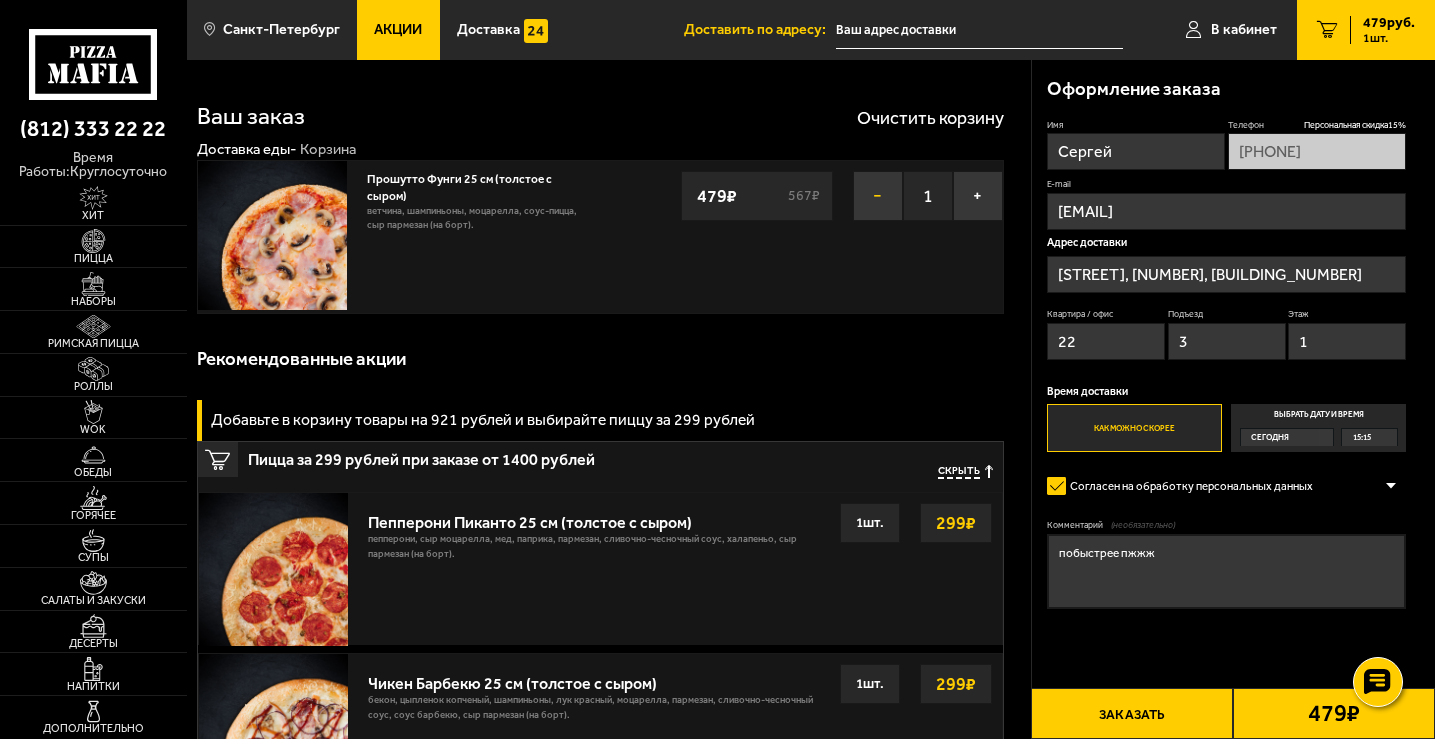 click on "−" at bounding box center [878, 196] 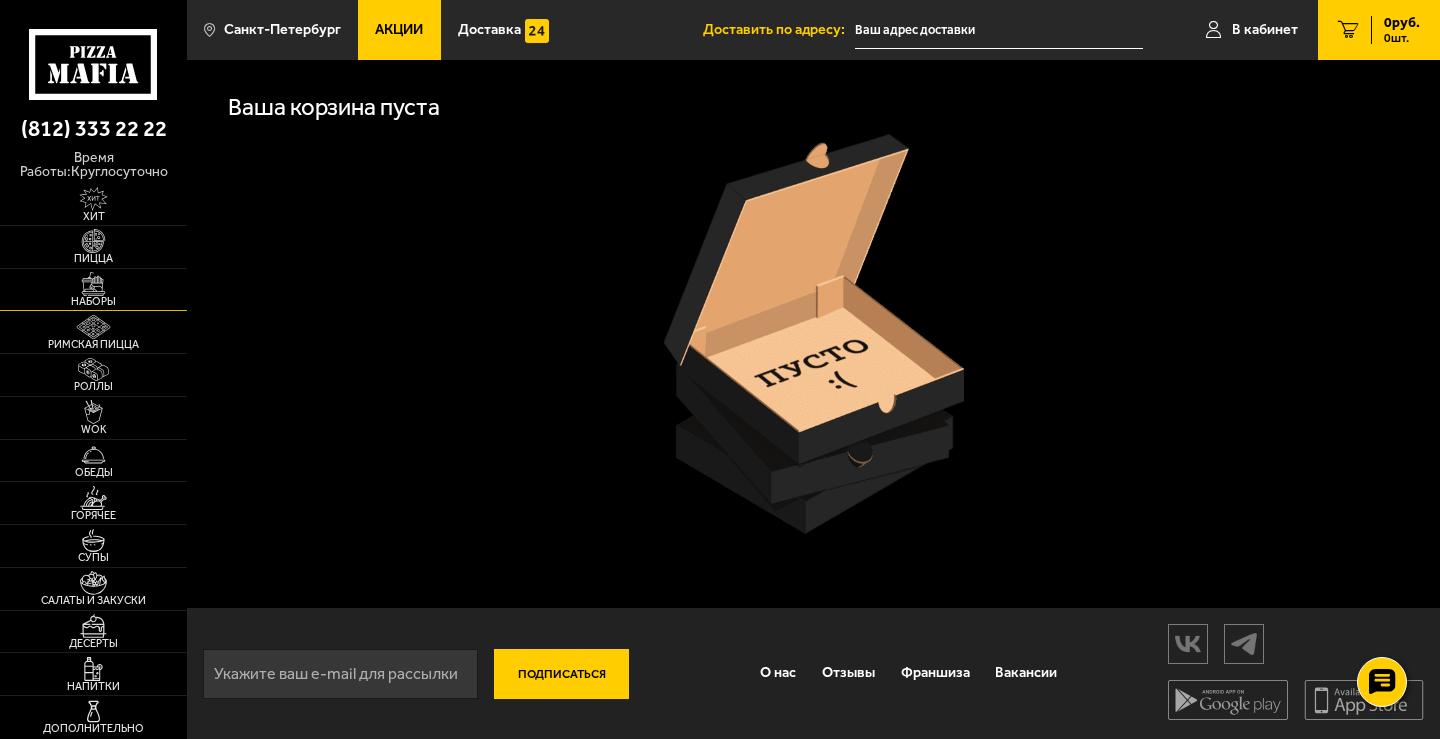 click at bounding box center [94, 284] 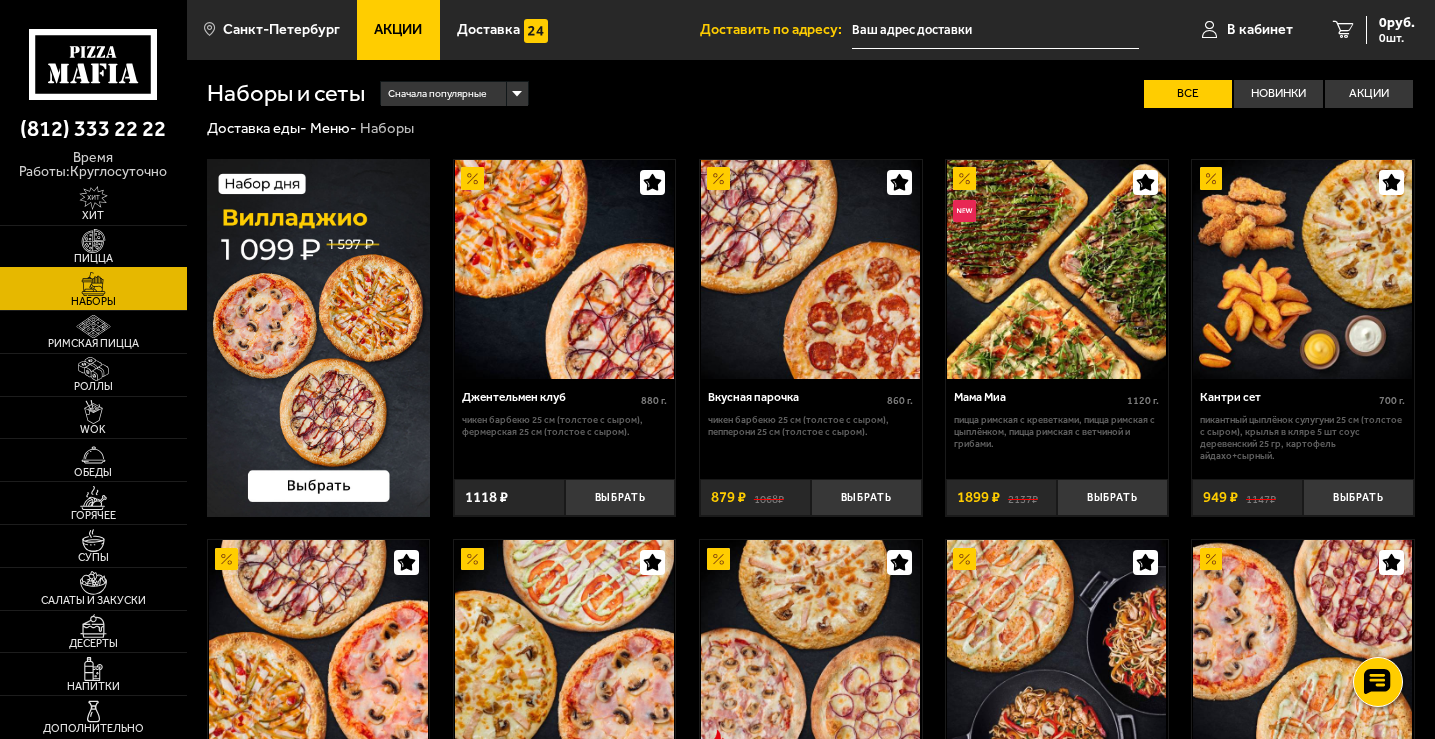 click at bounding box center (93, 241) 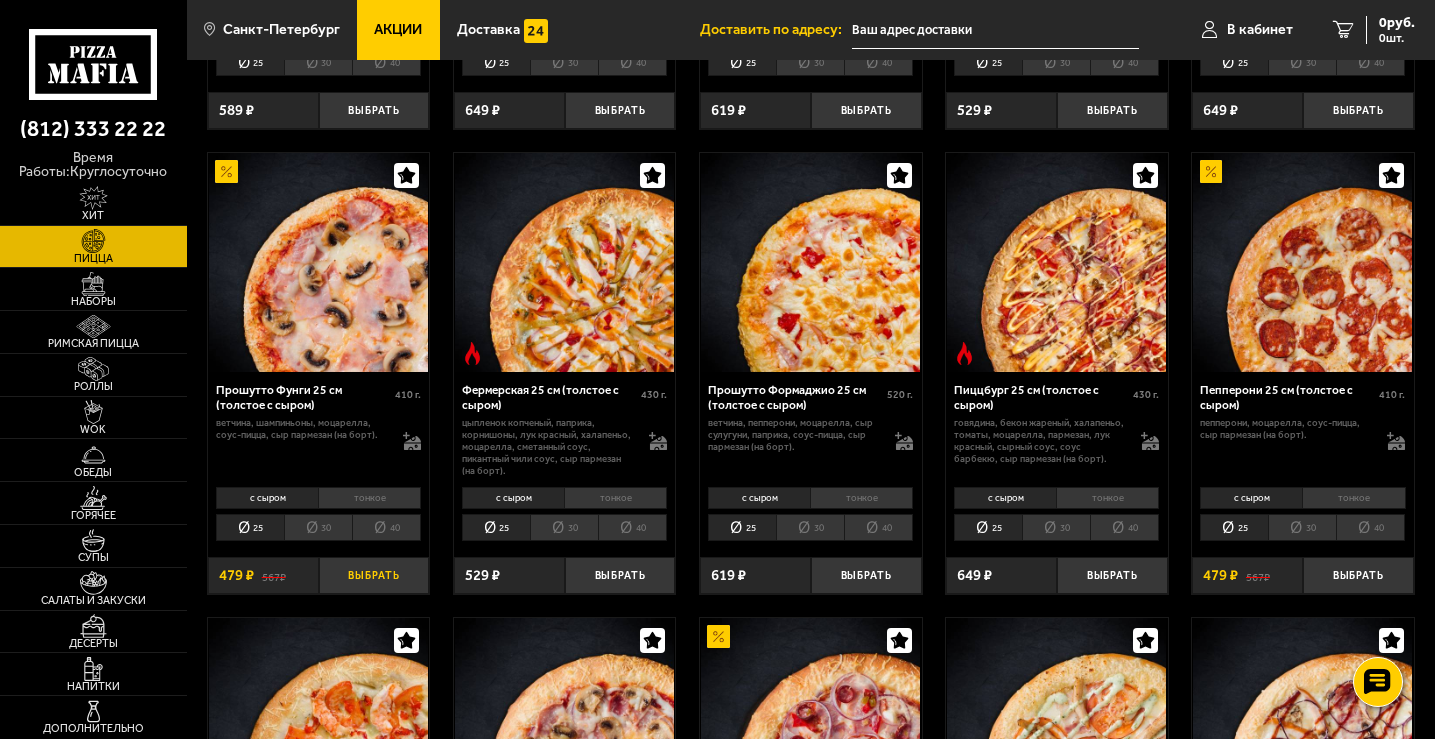 scroll, scrollTop: 1000, scrollLeft: 0, axis: vertical 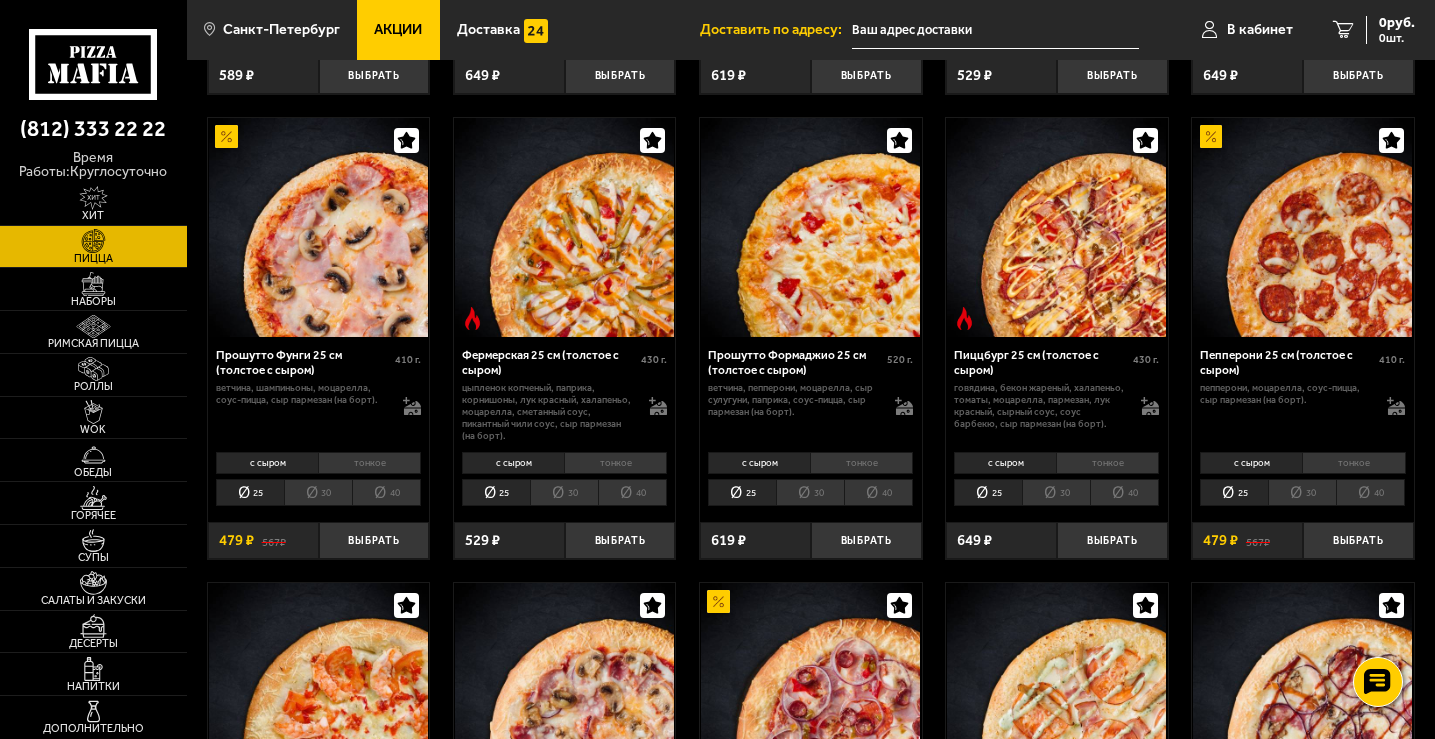 click on "тонкое" at bounding box center (369, 463) 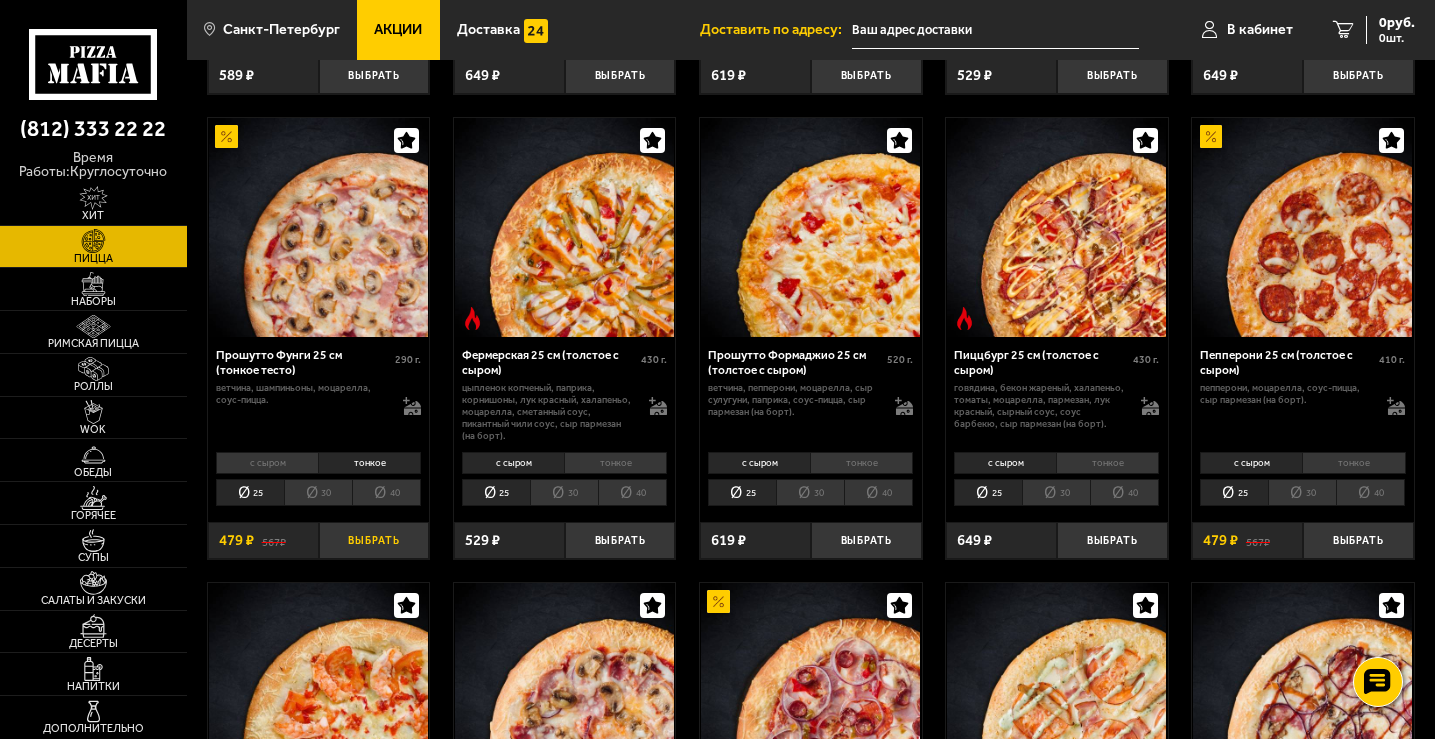 click on "Выбрать" at bounding box center (374, 540) 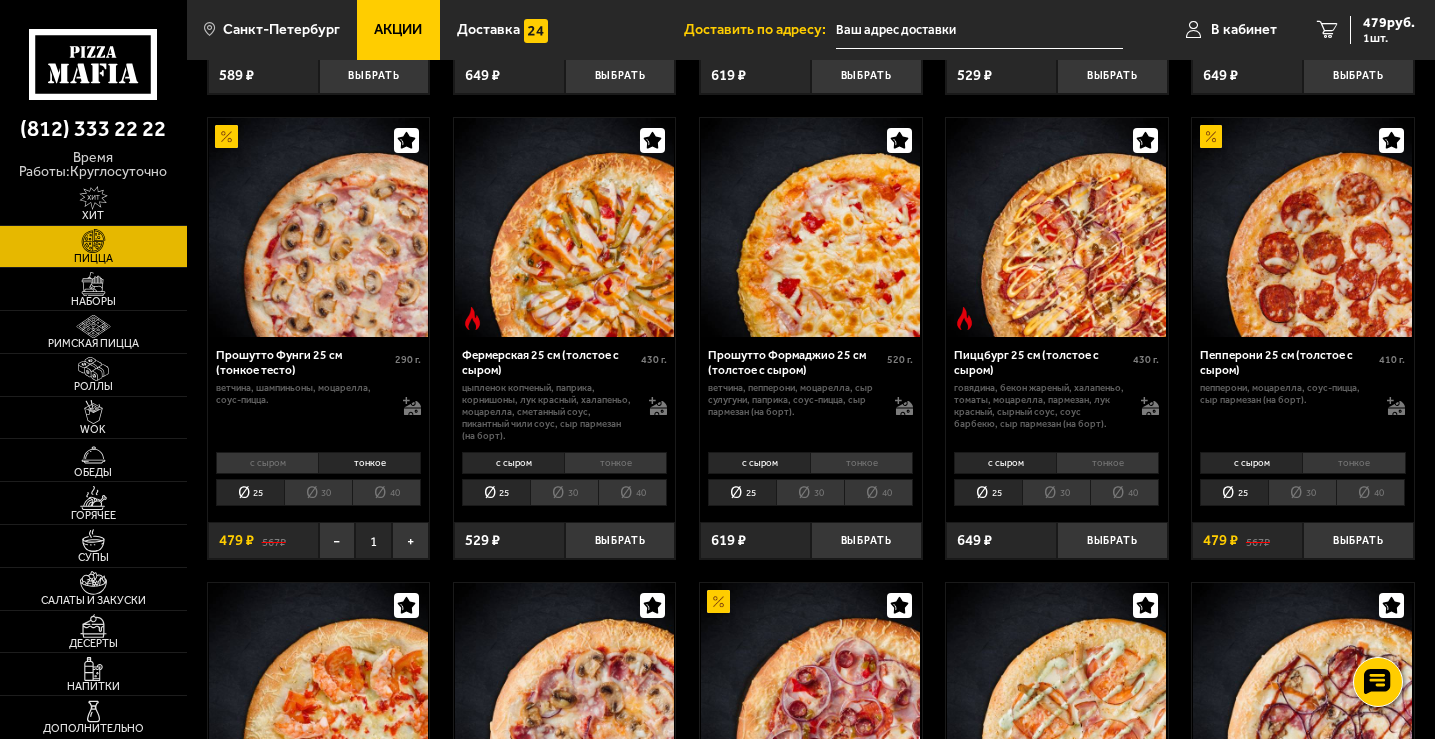 click on "тонкое" at bounding box center [615, 463] 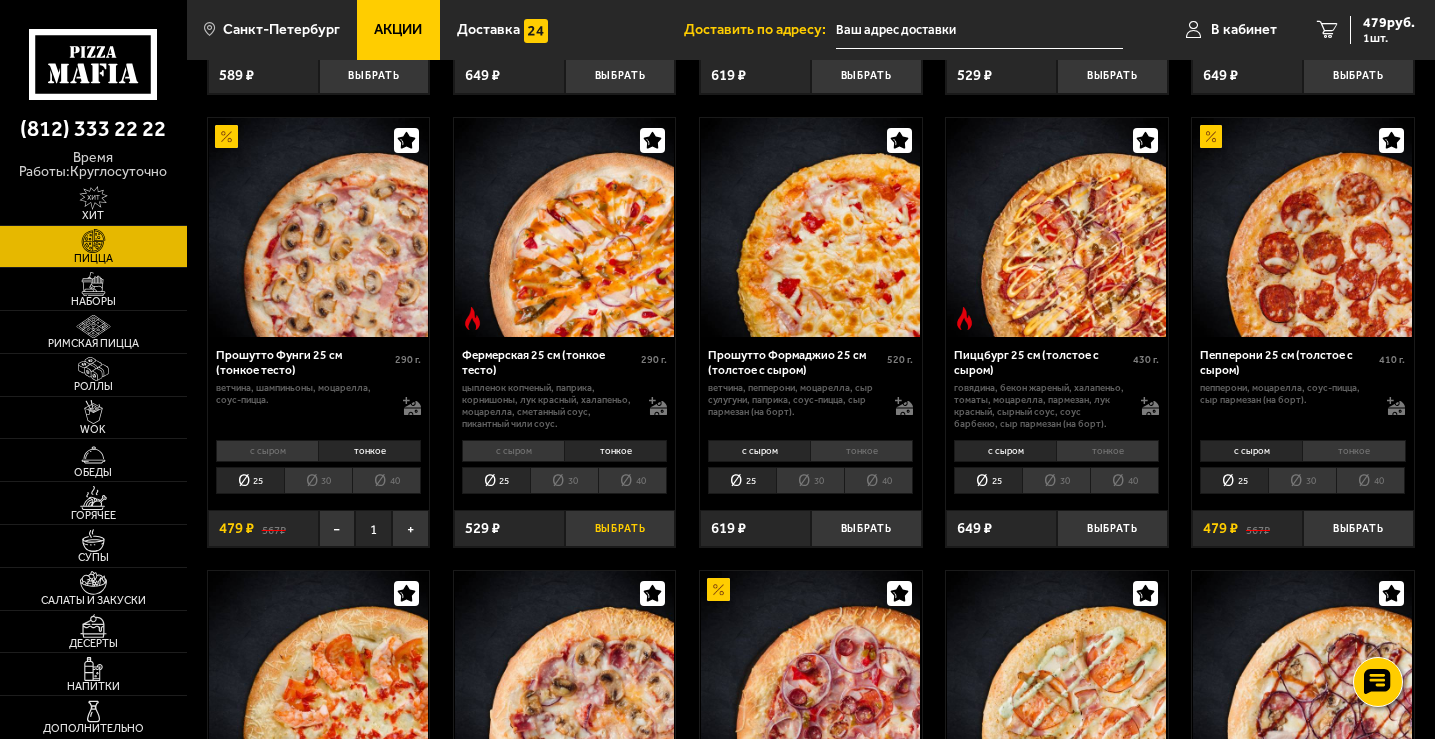 click on "Выбрать" at bounding box center (620, 528) 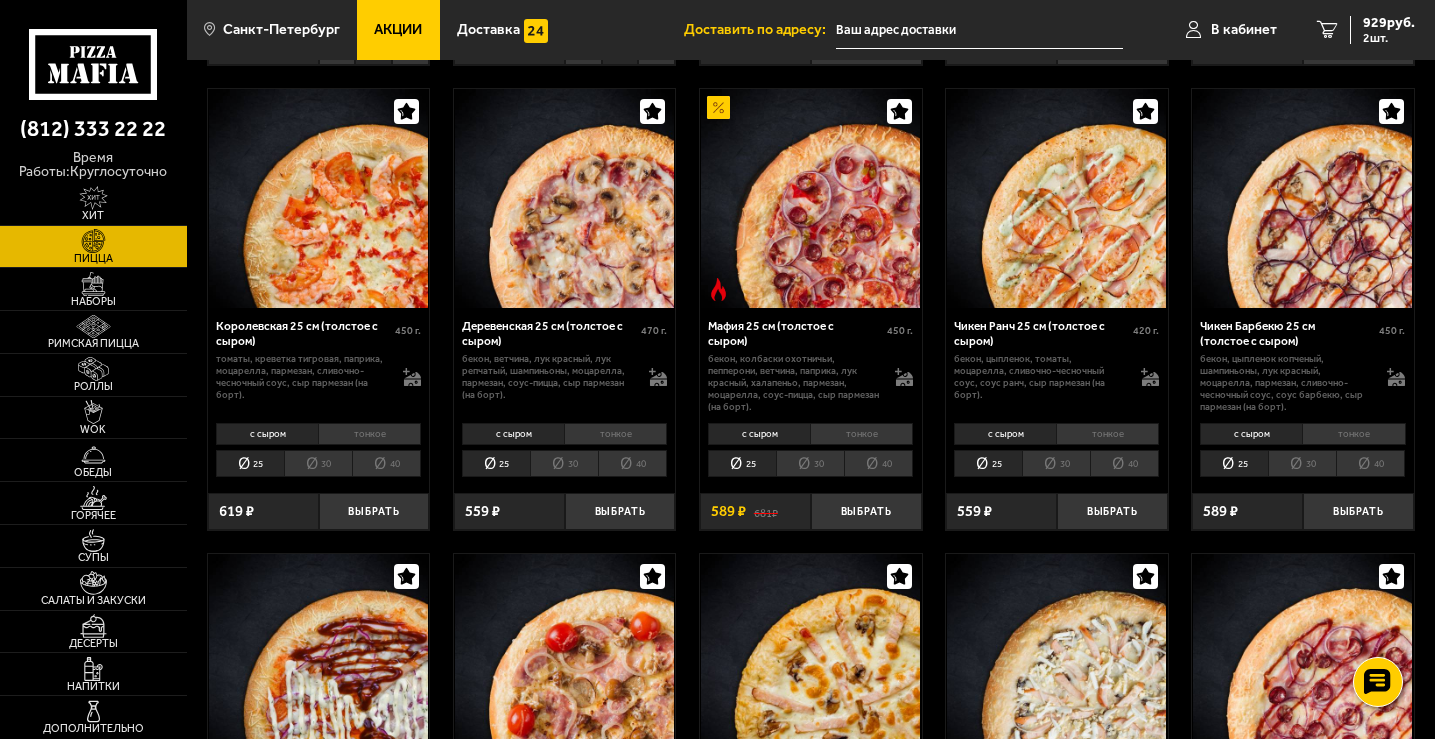 scroll, scrollTop: 1500, scrollLeft: 0, axis: vertical 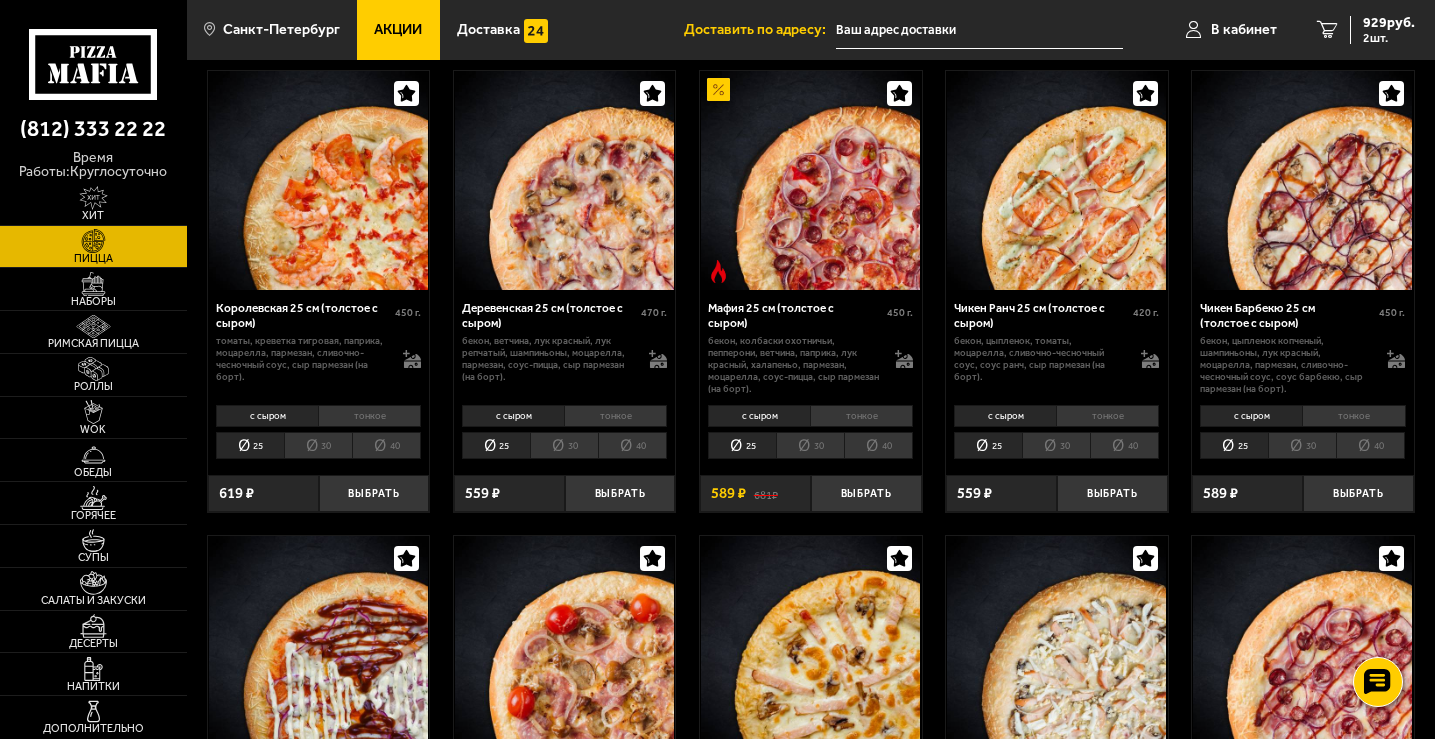 click on "тонкое" at bounding box center [1353, 416] 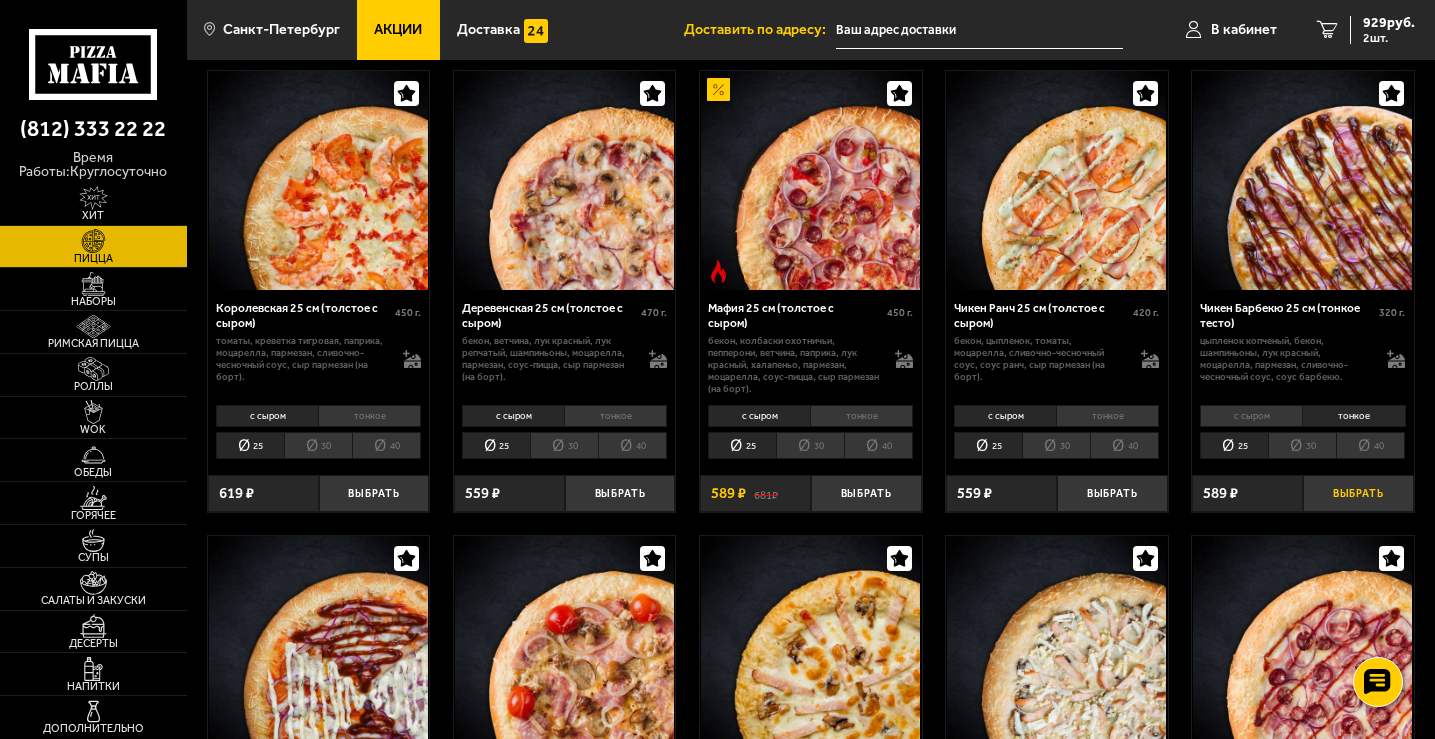 click on "Выбрать" at bounding box center (1358, 493) 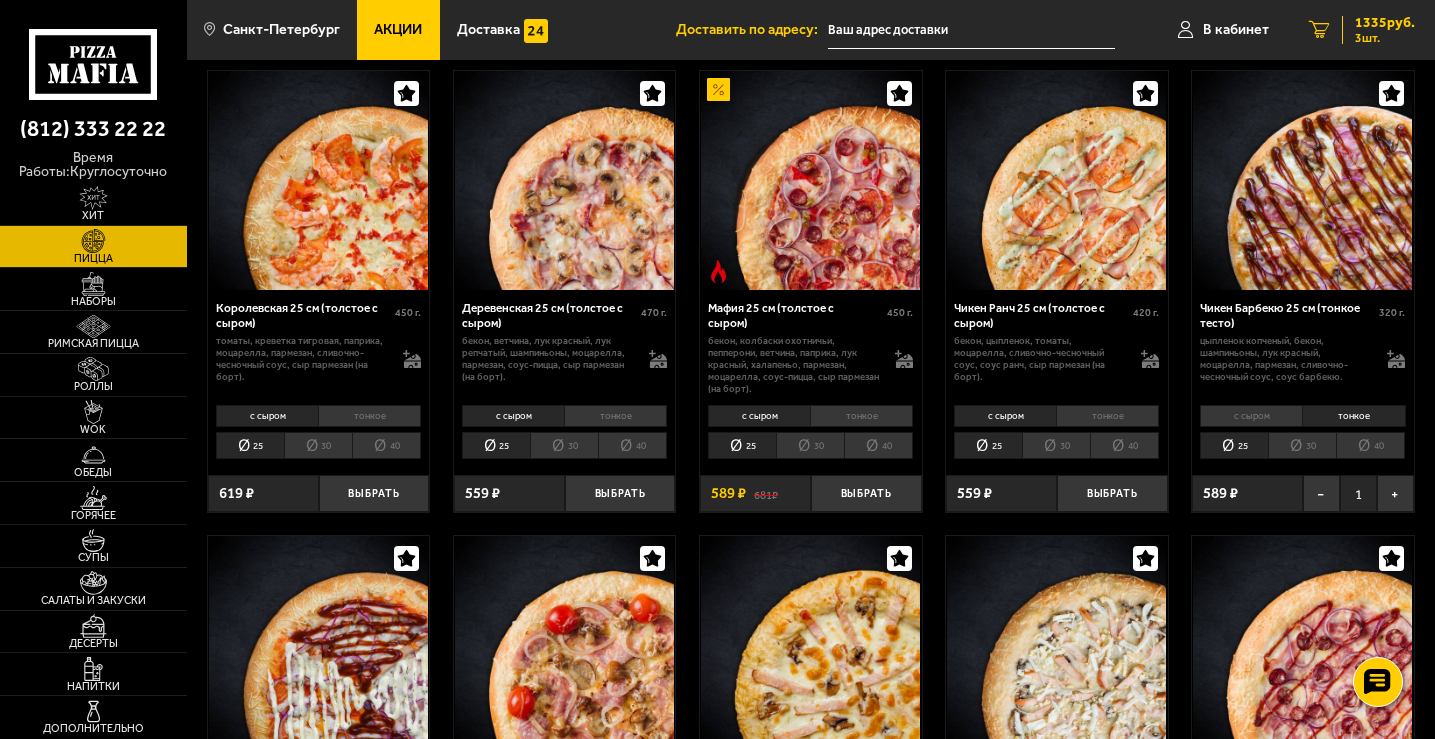 click on "1335  руб." at bounding box center [1385, 23] 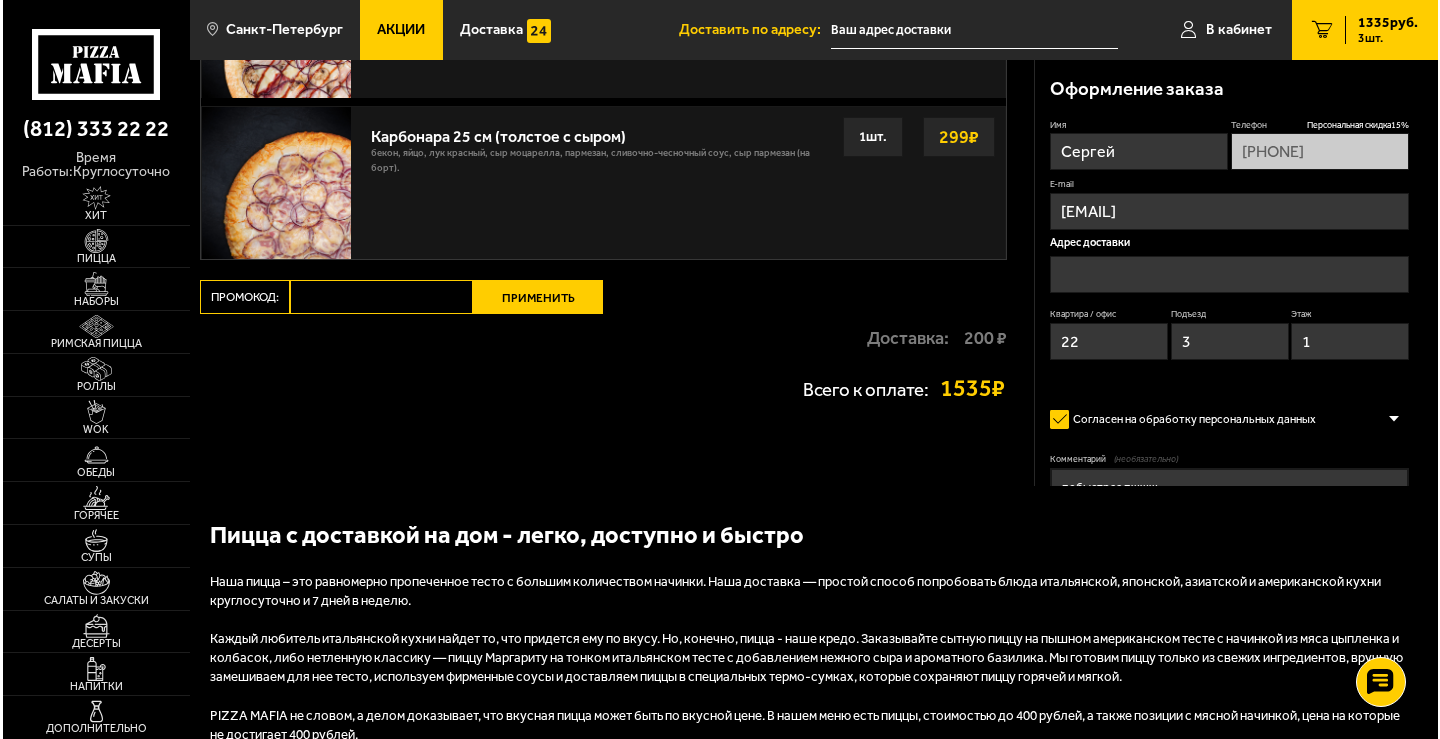 scroll, scrollTop: 0, scrollLeft: 0, axis: both 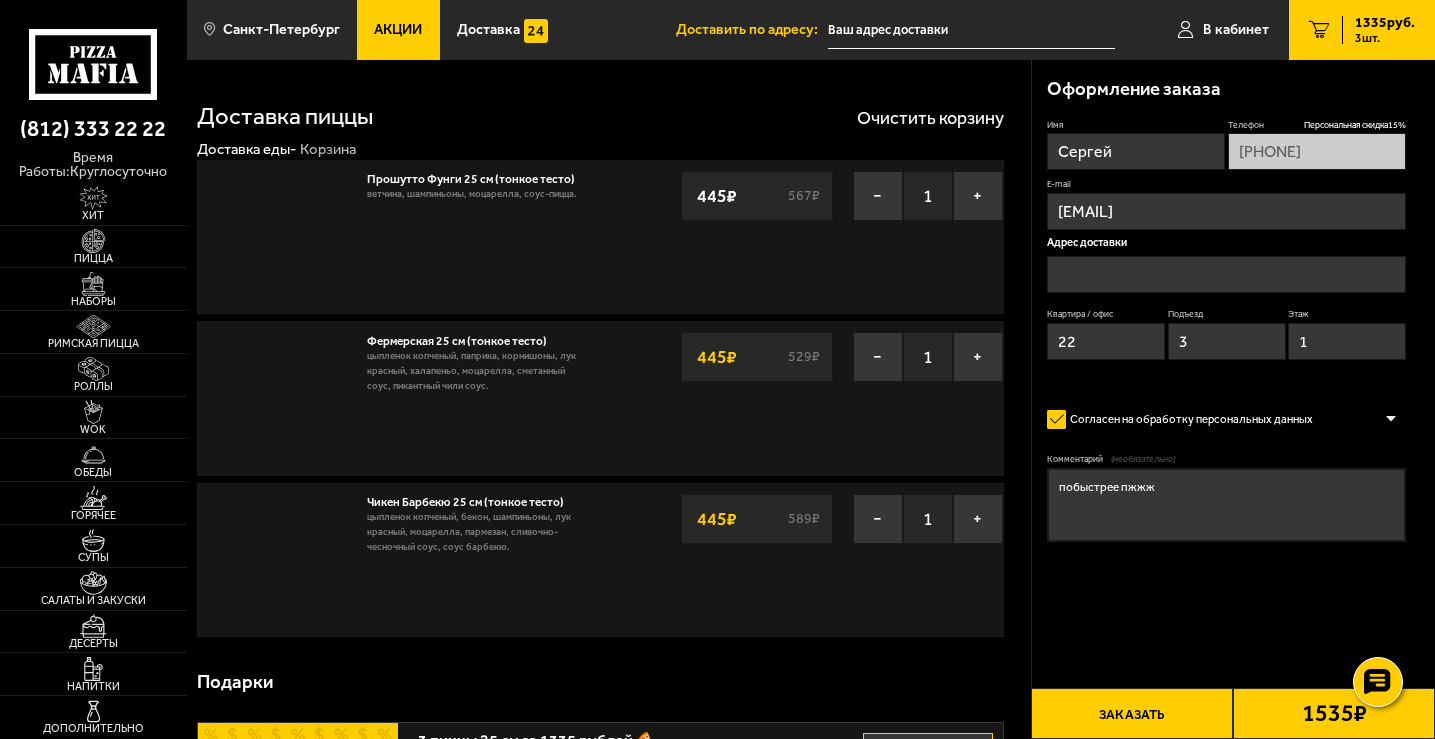 type on "[STREET], [NUMBER], [BUILDING_NUMBER]" 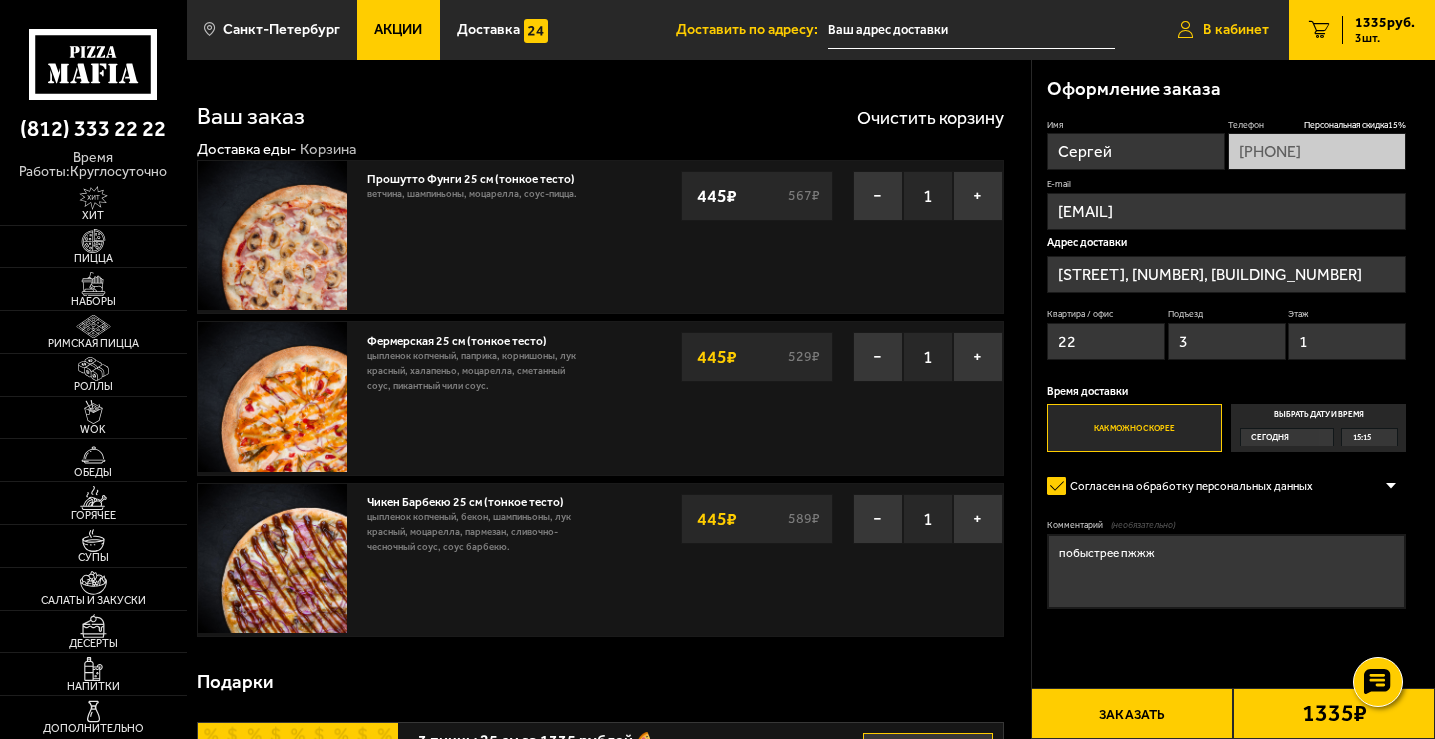 click on "В кабинет" at bounding box center [1236, 30] 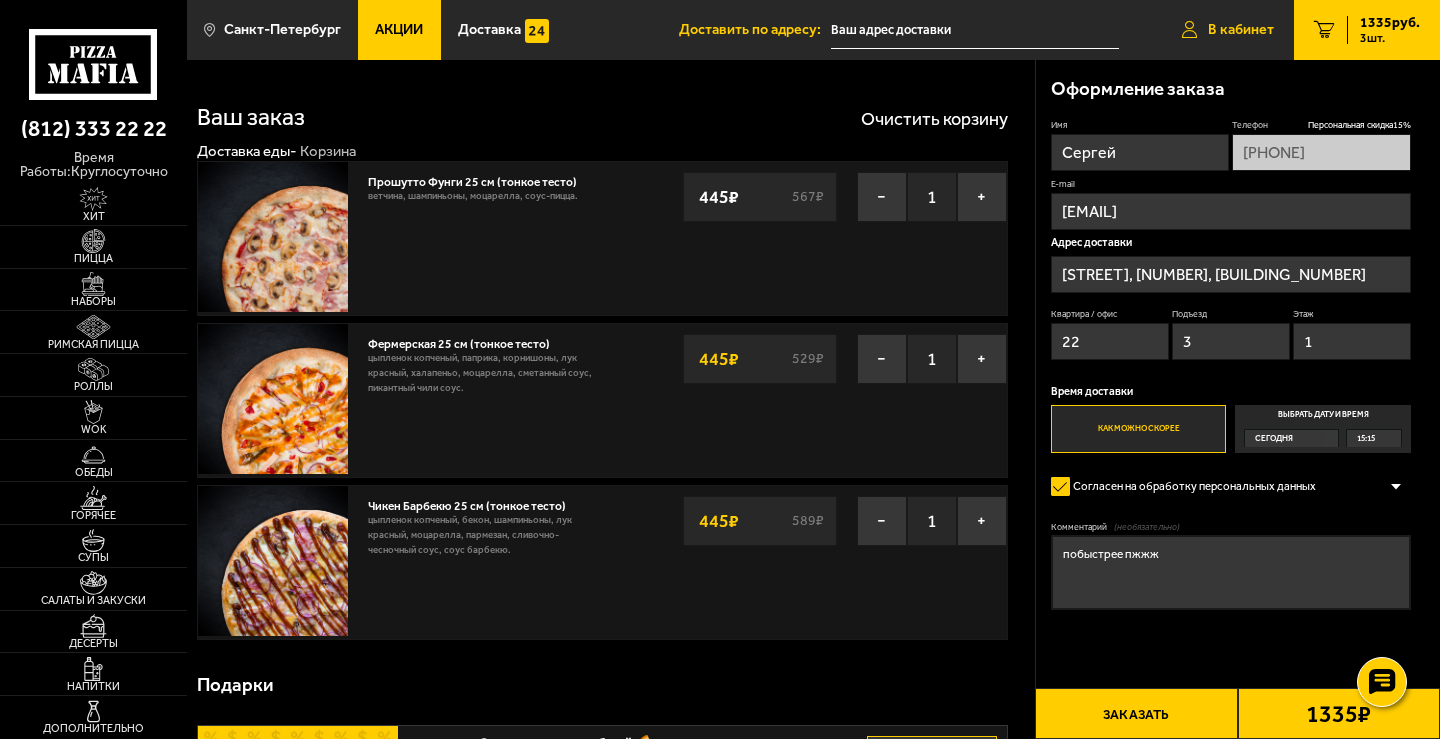 type on "[PHONE]" 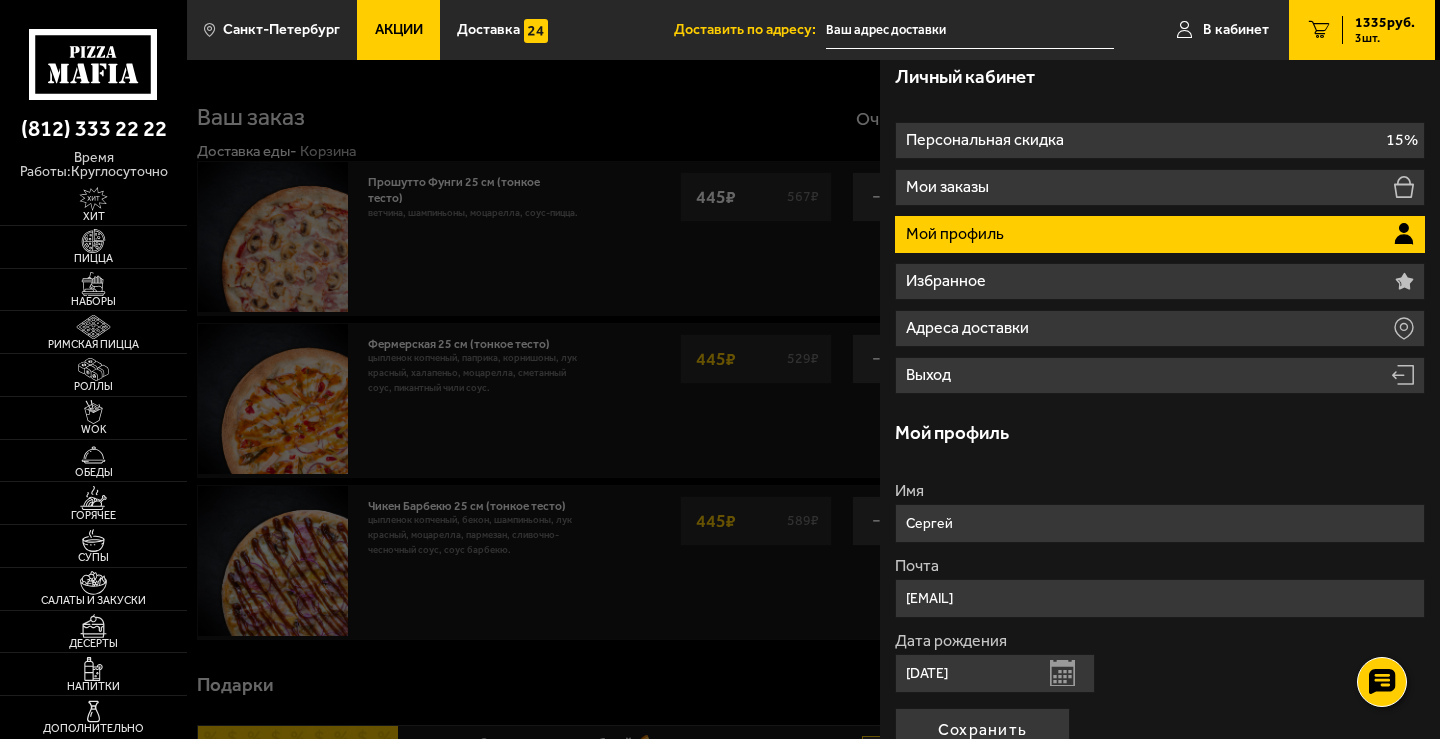 scroll, scrollTop: 0, scrollLeft: 0, axis: both 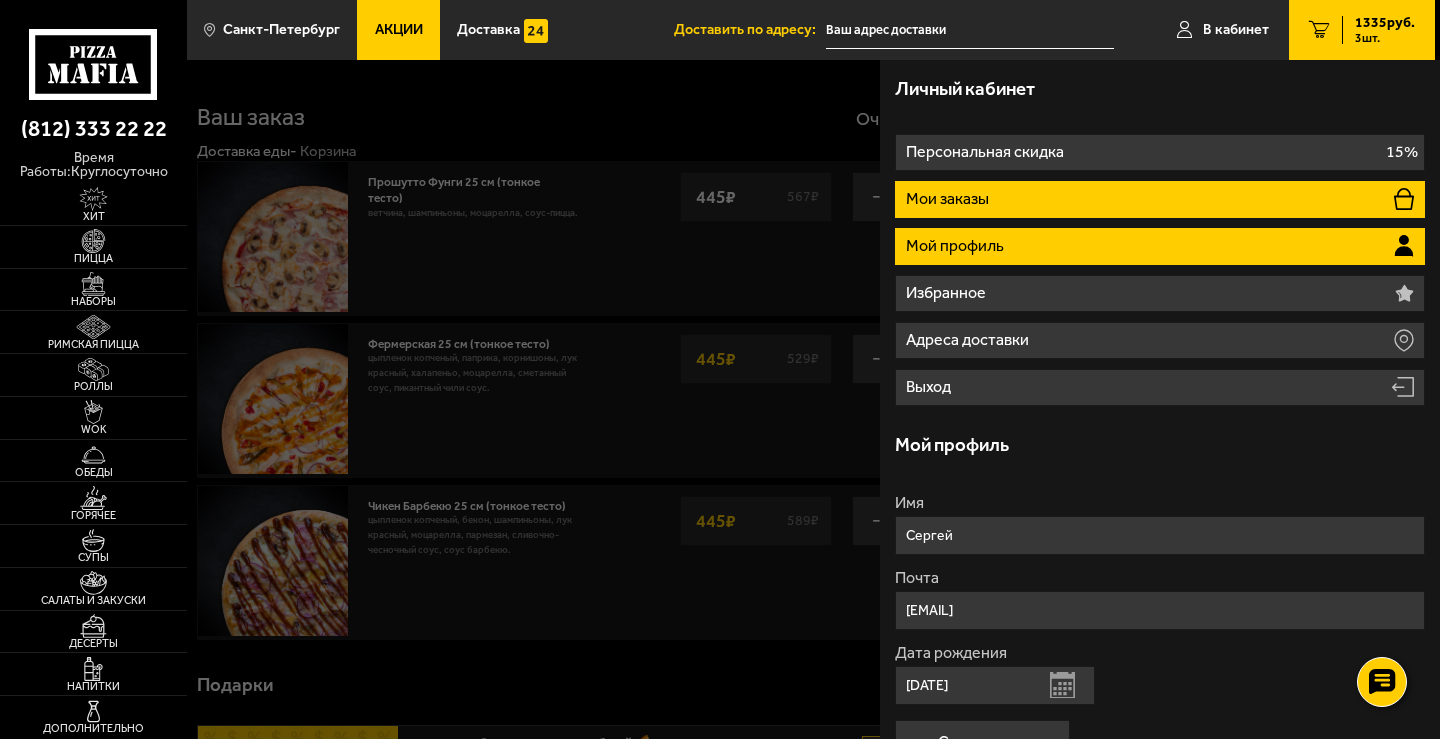 click on "Мои заказы" at bounding box center [1160, 199] 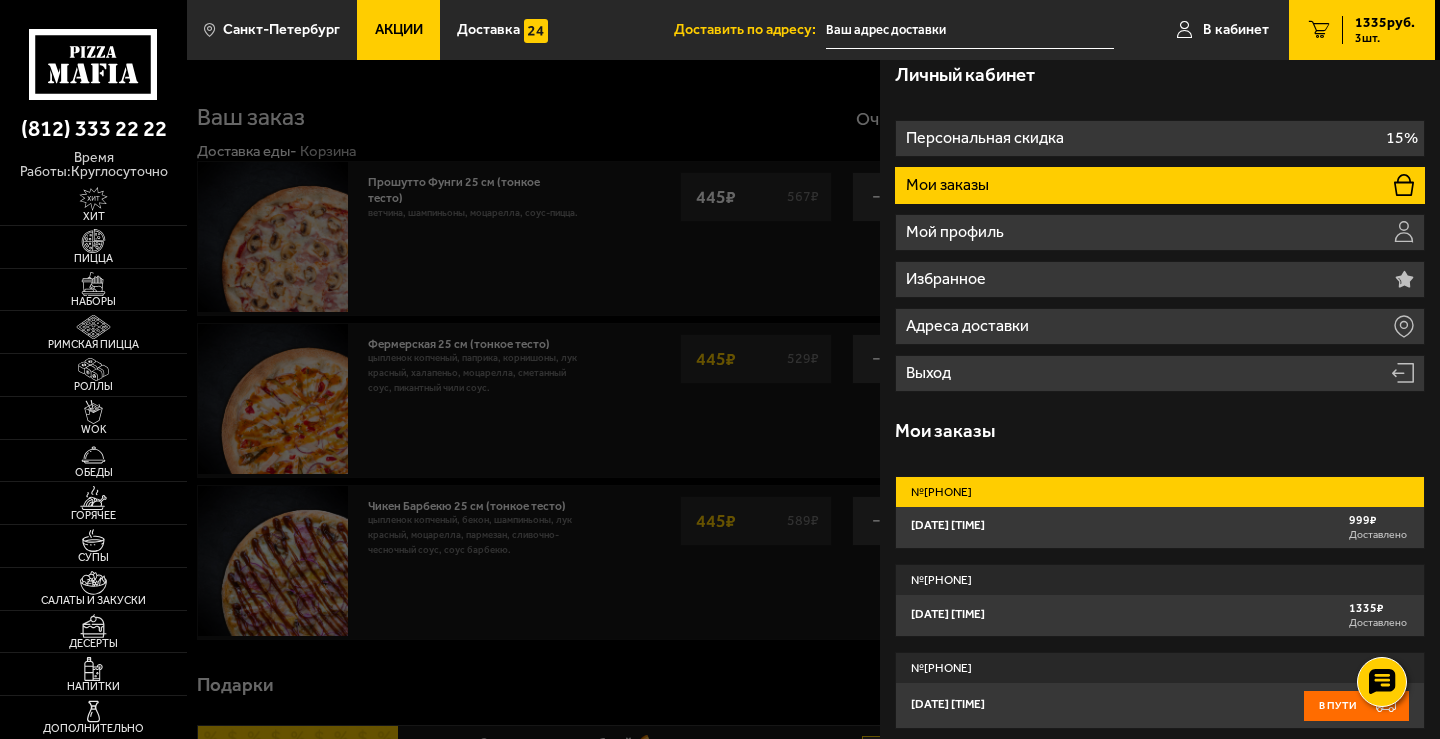 scroll, scrollTop: 0, scrollLeft: 0, axis: both 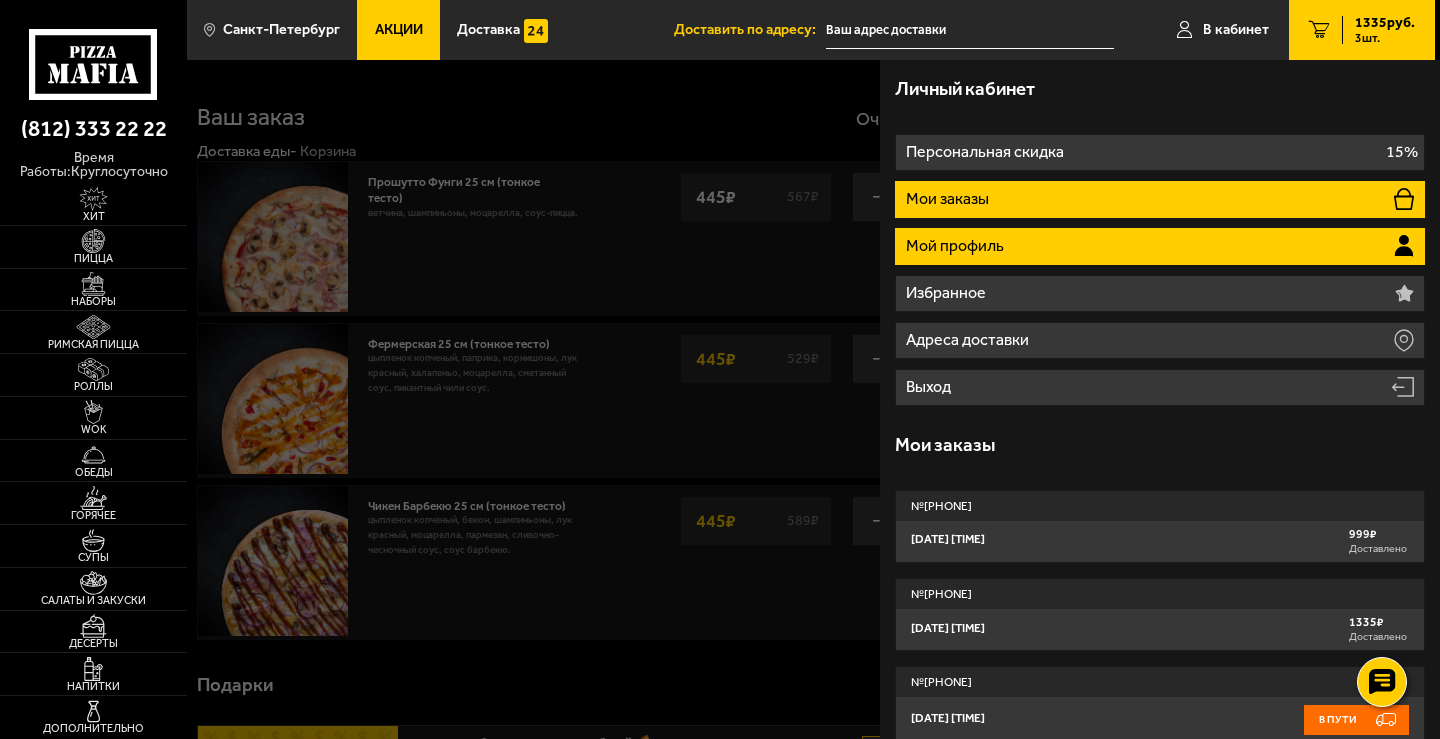 click on "Мой профиль" at bounding box center [957, 246] 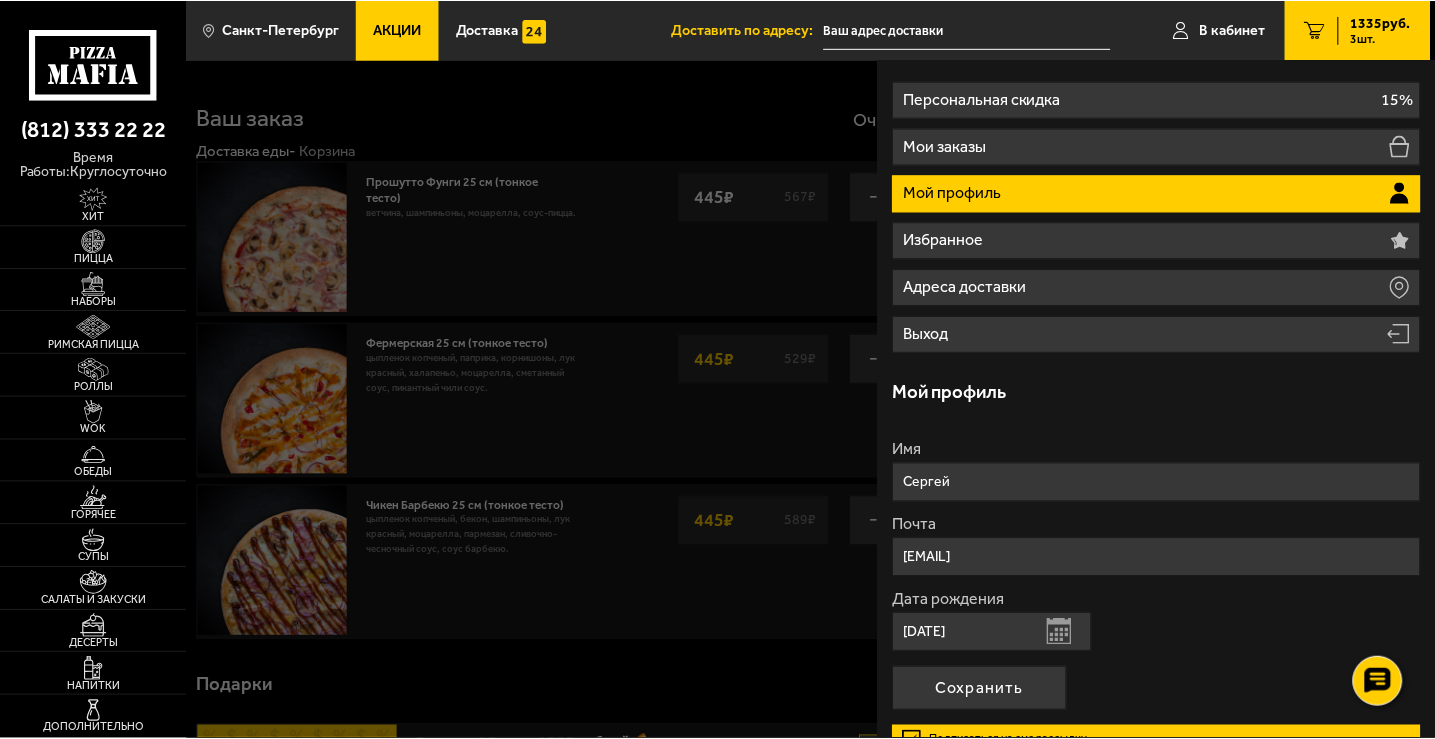 scroll, scrollTop: 0, scrollLeft: 0, axis: both 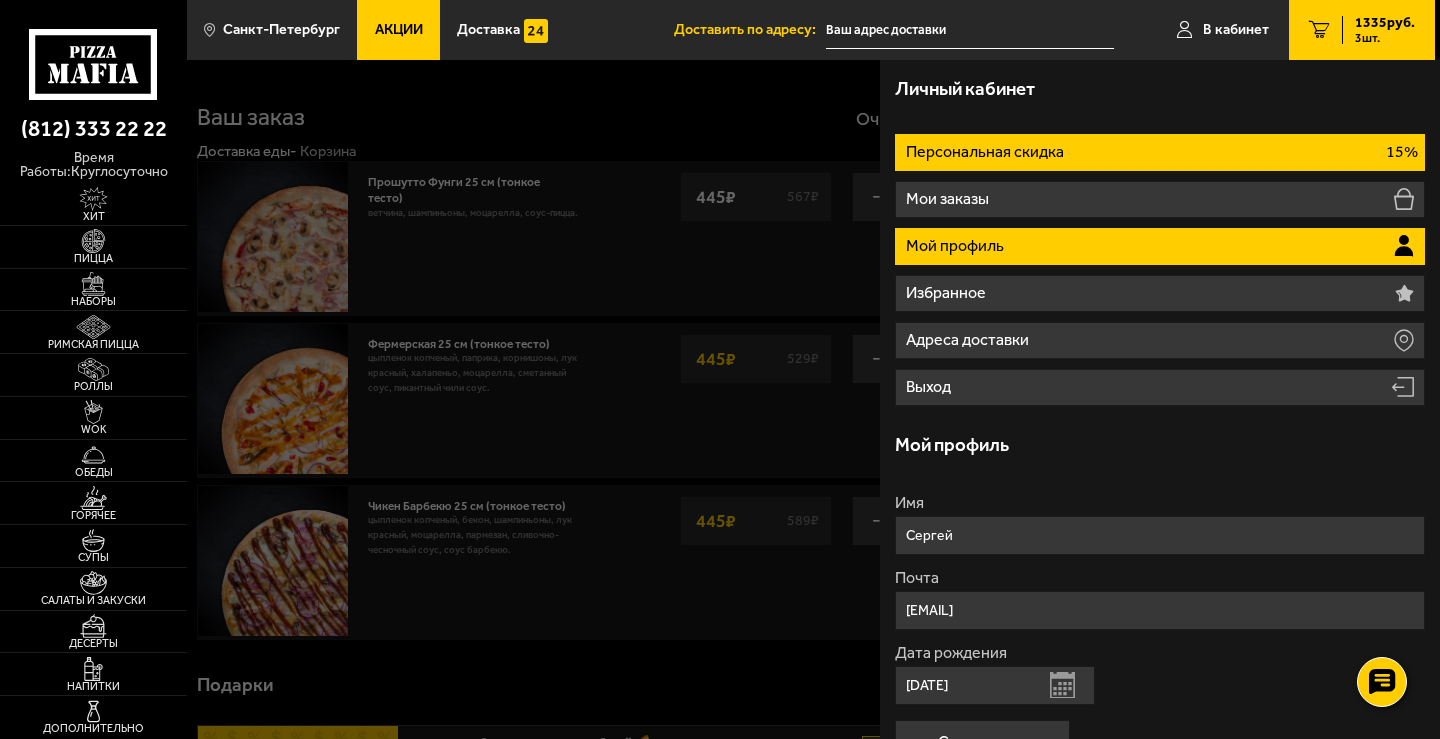click on "Персональная скидка" at bounding box center [987, 152] 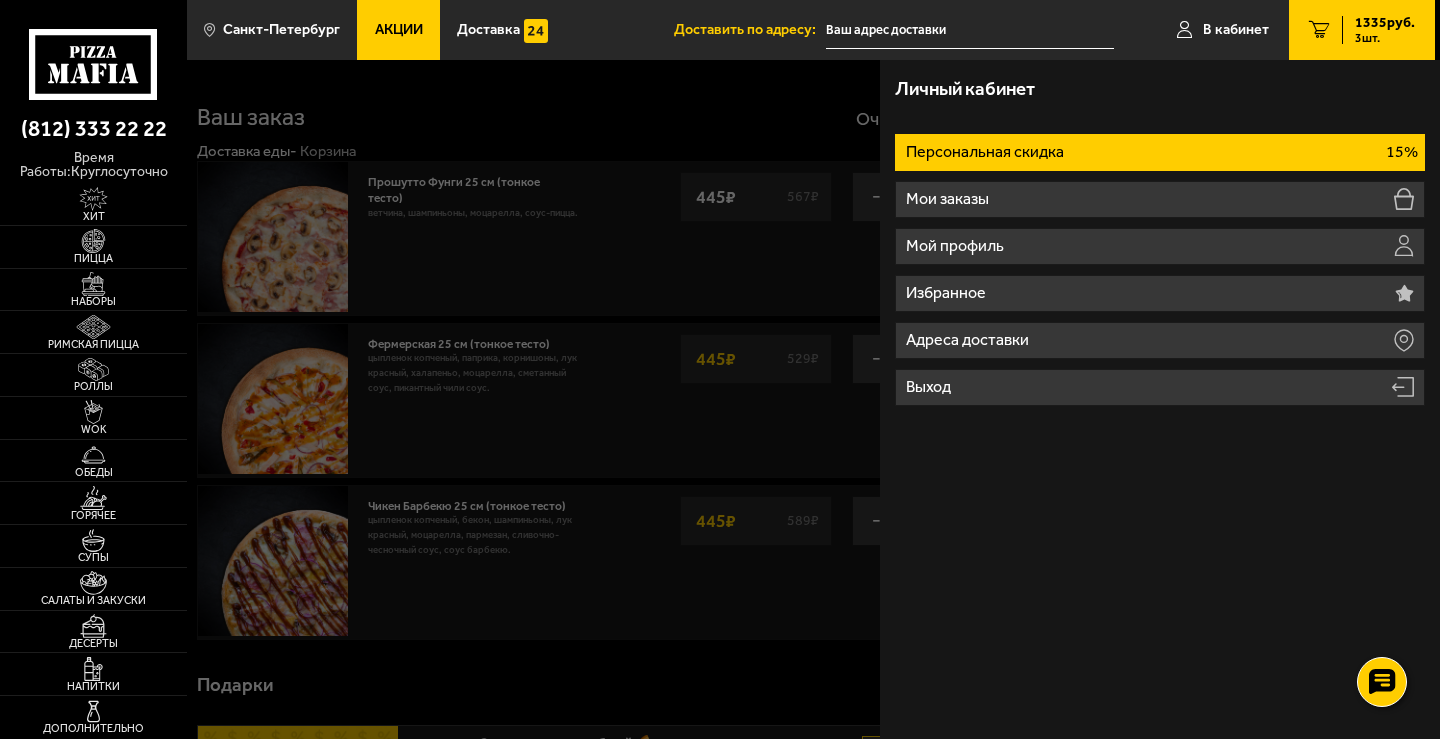 click at bounding box center [907, 429] 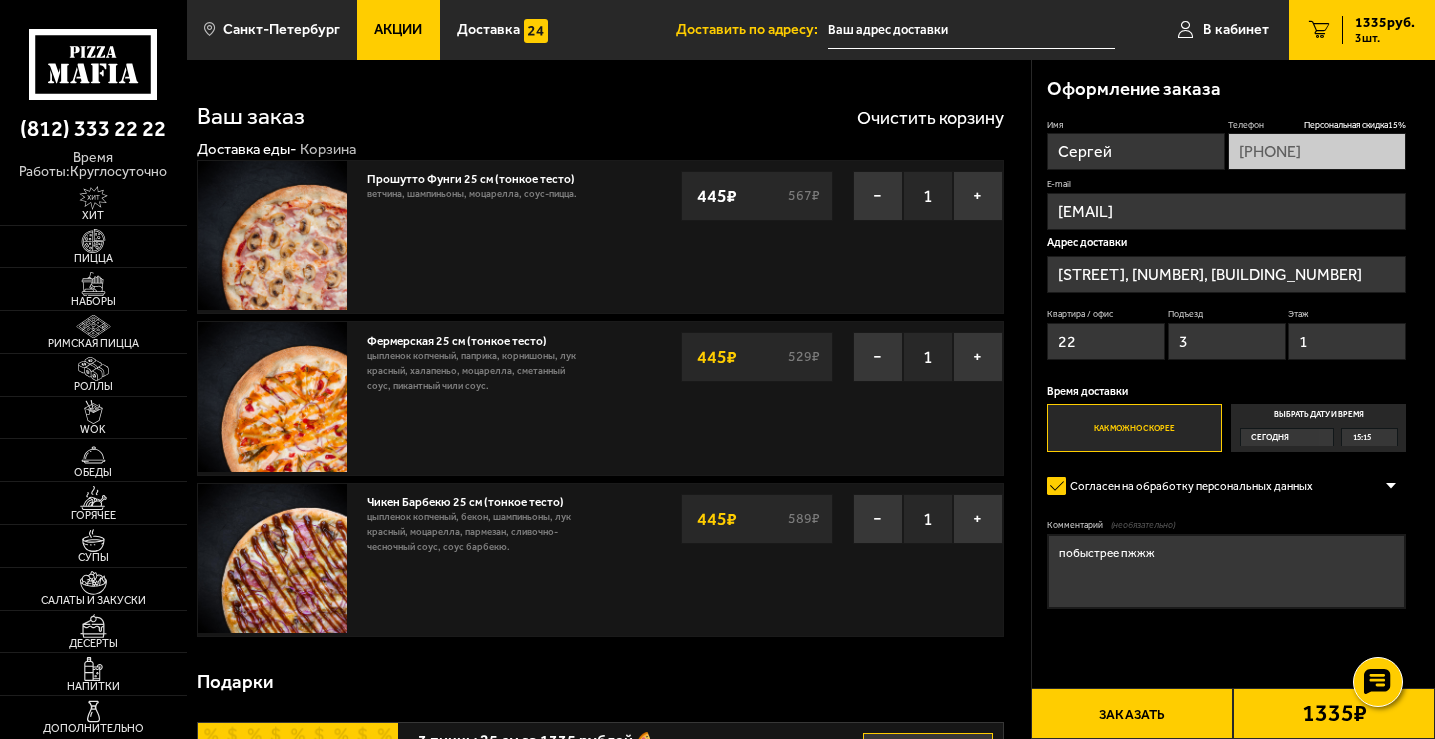 click on "Заказать" at bounding box center [1132, 713] 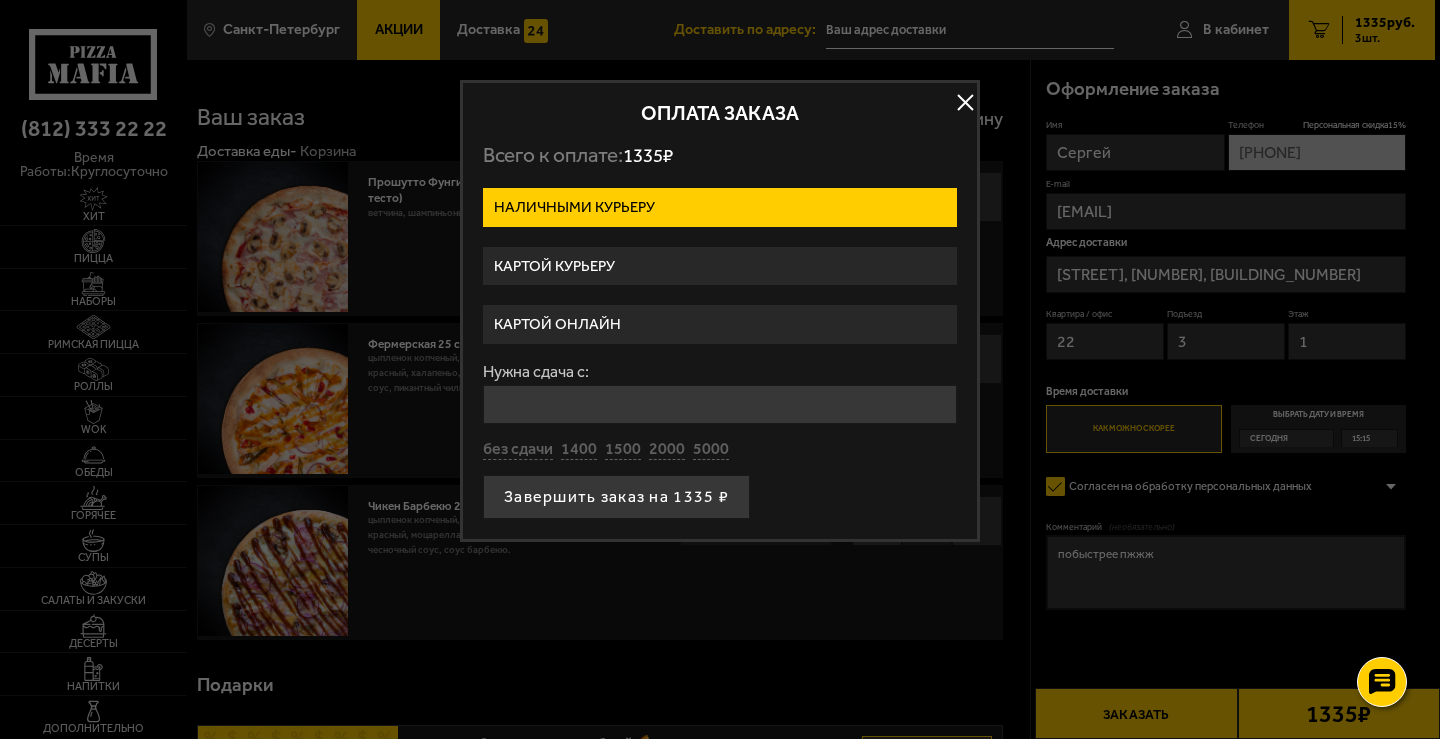 click on "Картой курьеру" at bounding box center (720, 266) 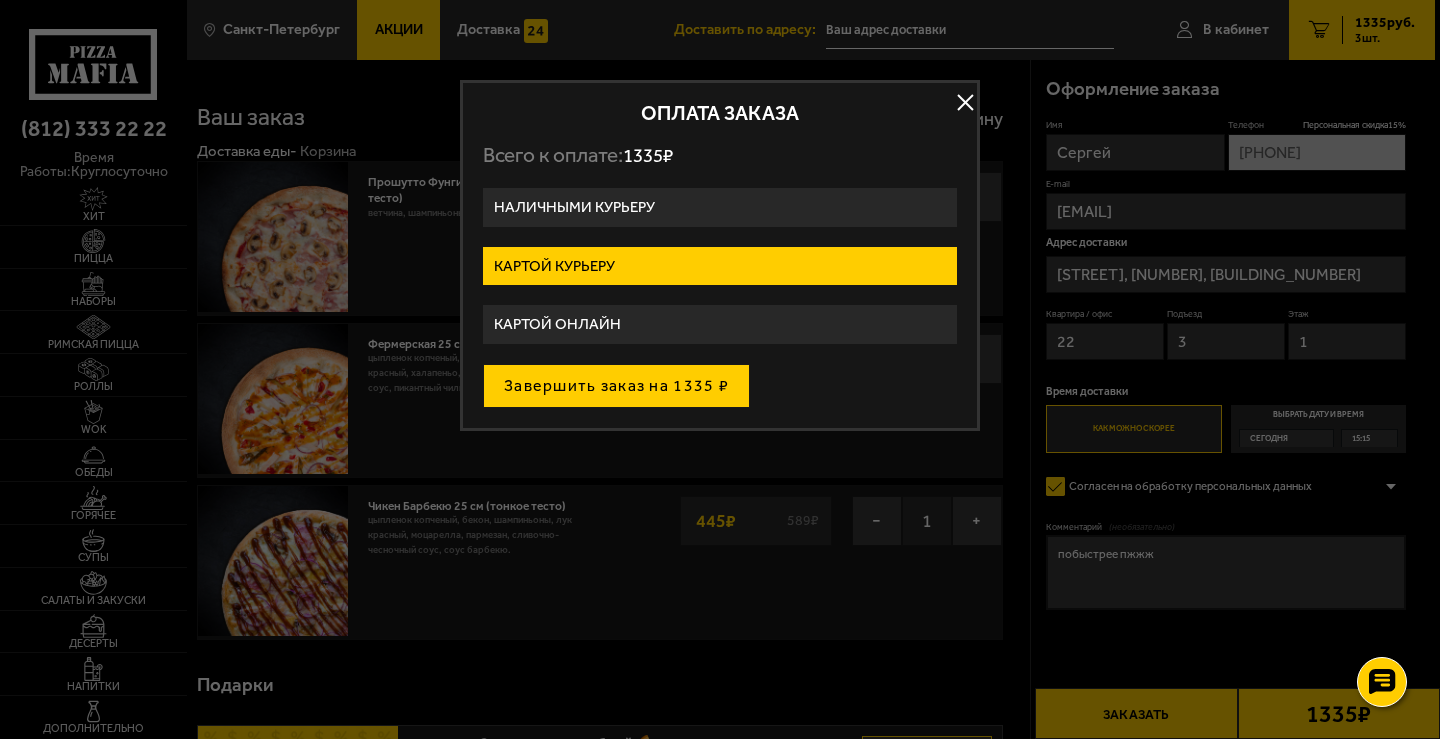 click on "Завершить заказ на 1335 ₽" at bounding box center [616, 386] 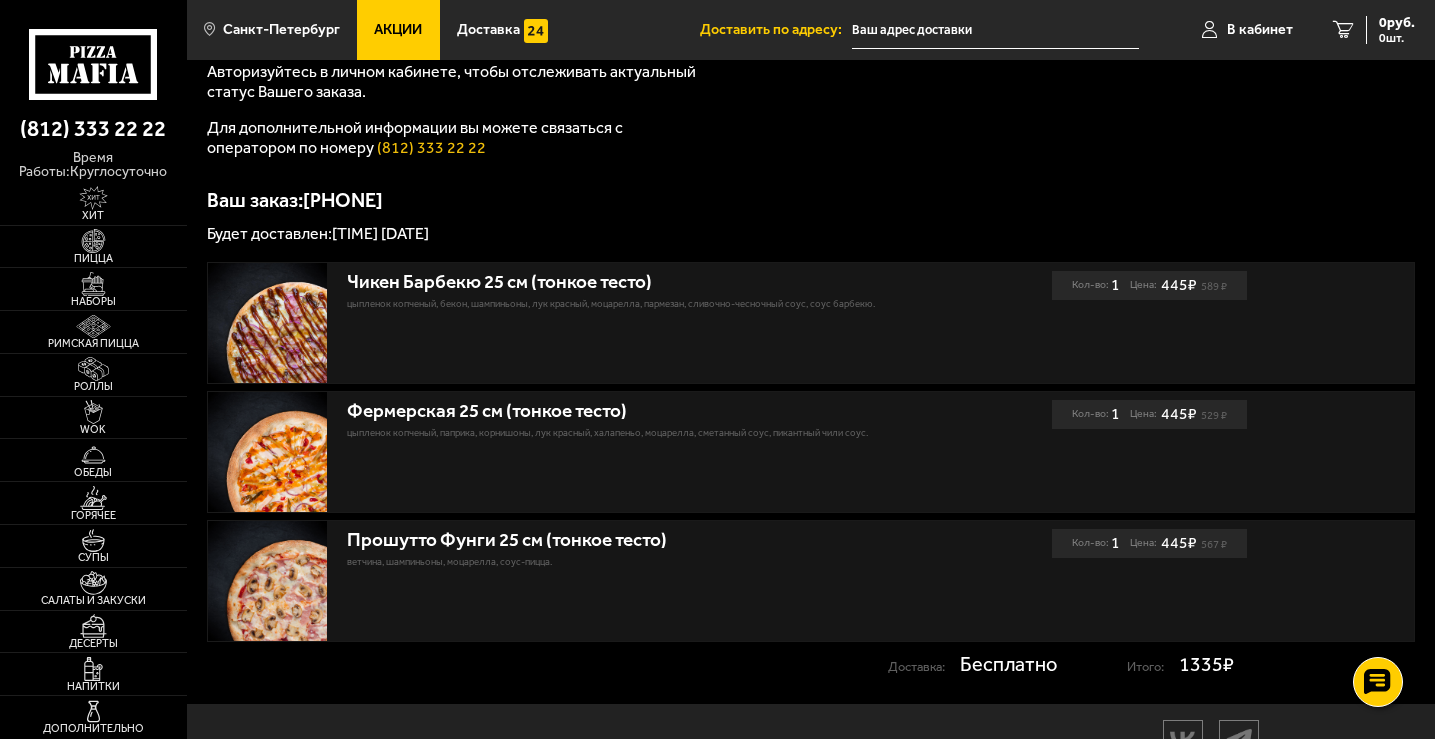 scroll, scrollTop: 200, scrollLeft: 0, axis: vertical 